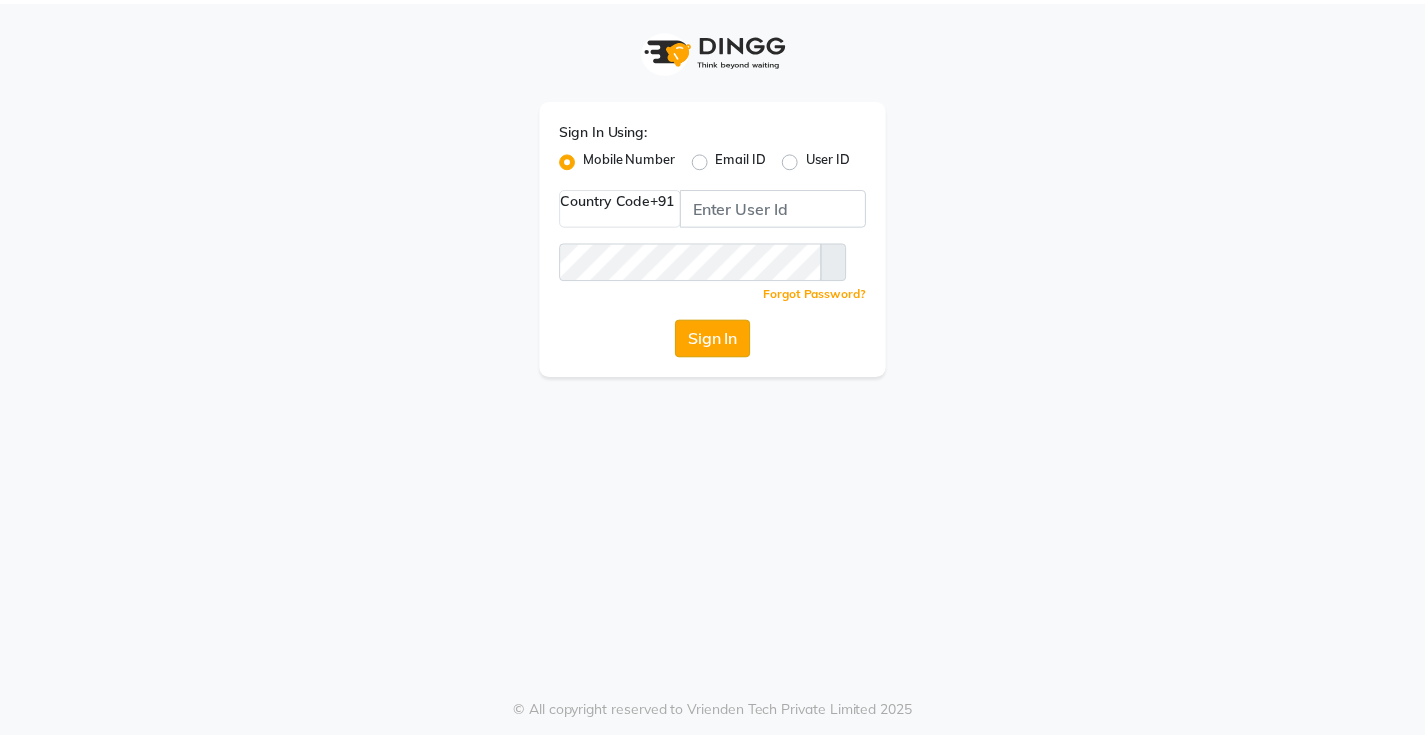 scroll, scrollTop: 0, scrollLeft: 0, axis: both 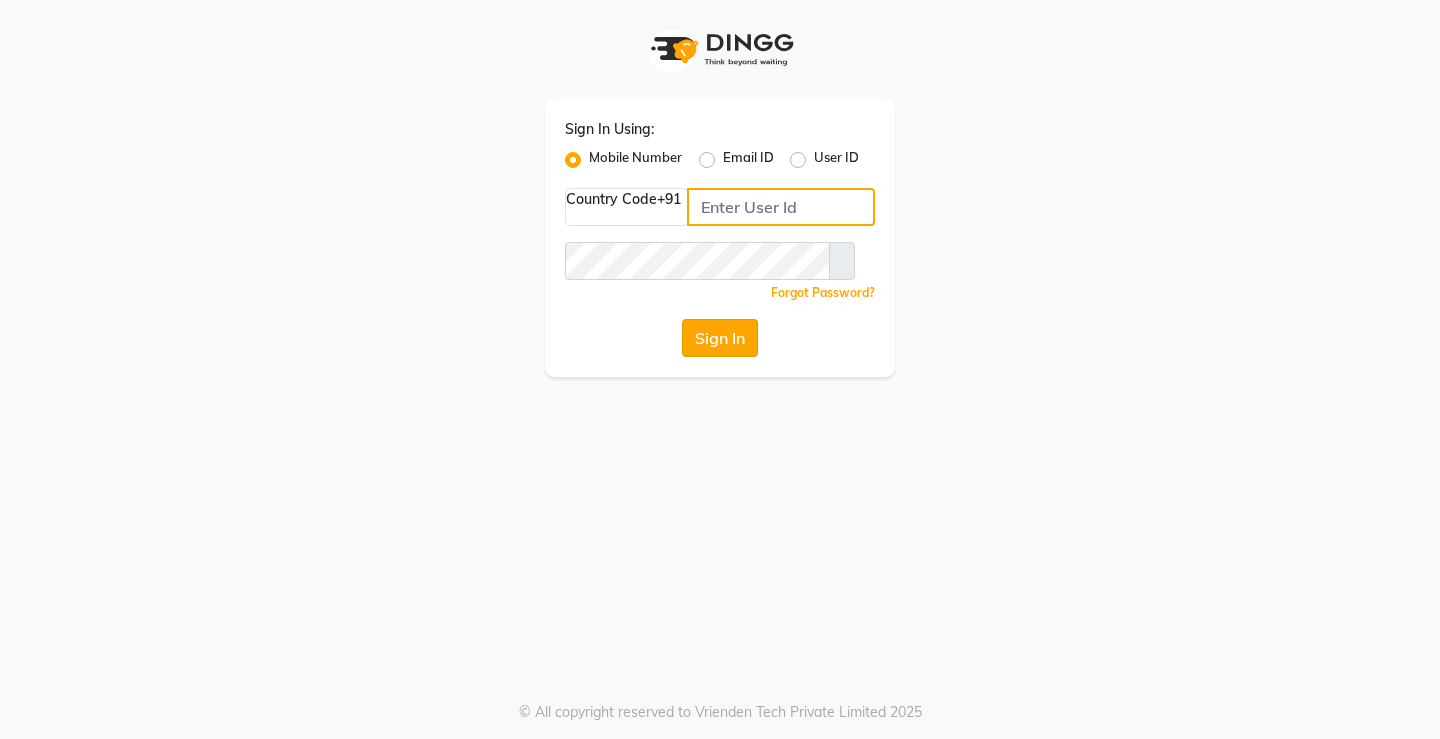 type on "[PHONE]" 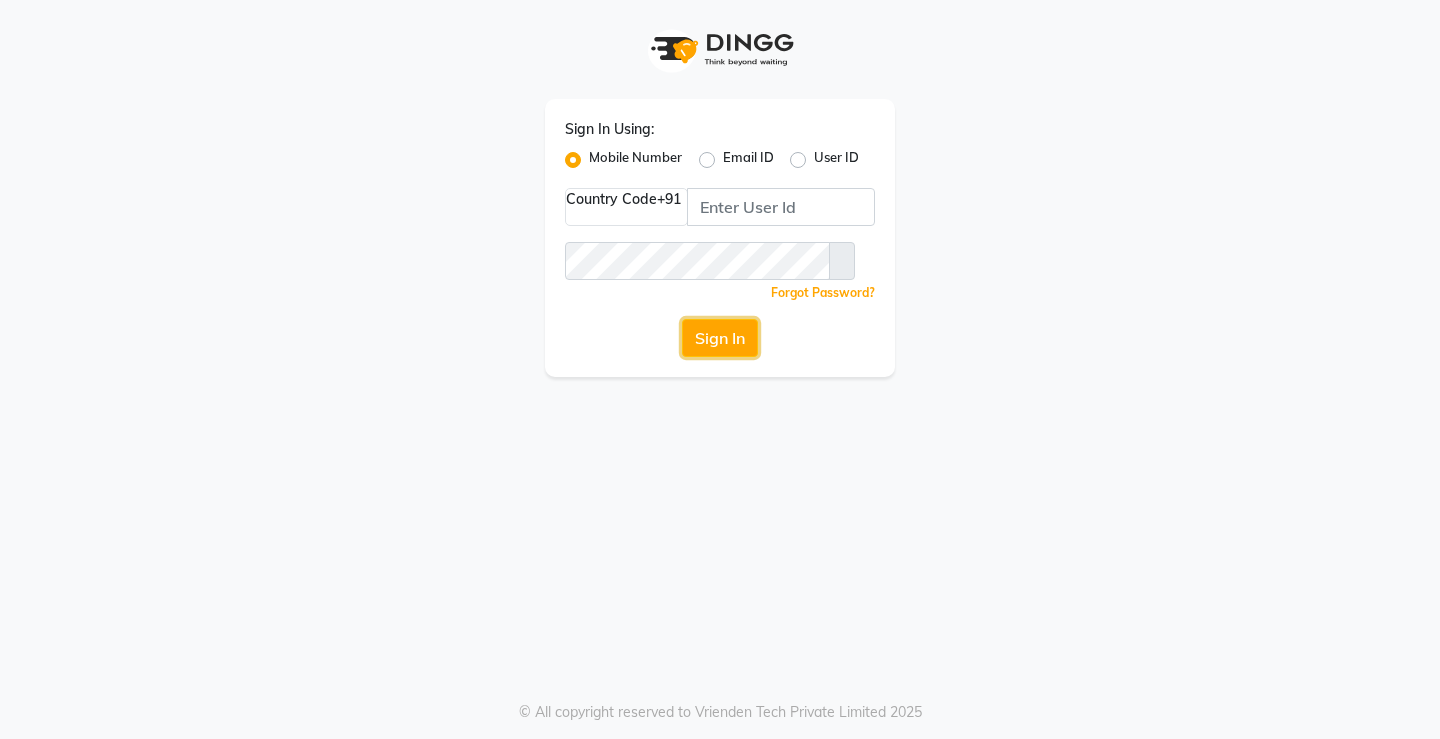 click on "Sign In" at bounding box center (720, 338) 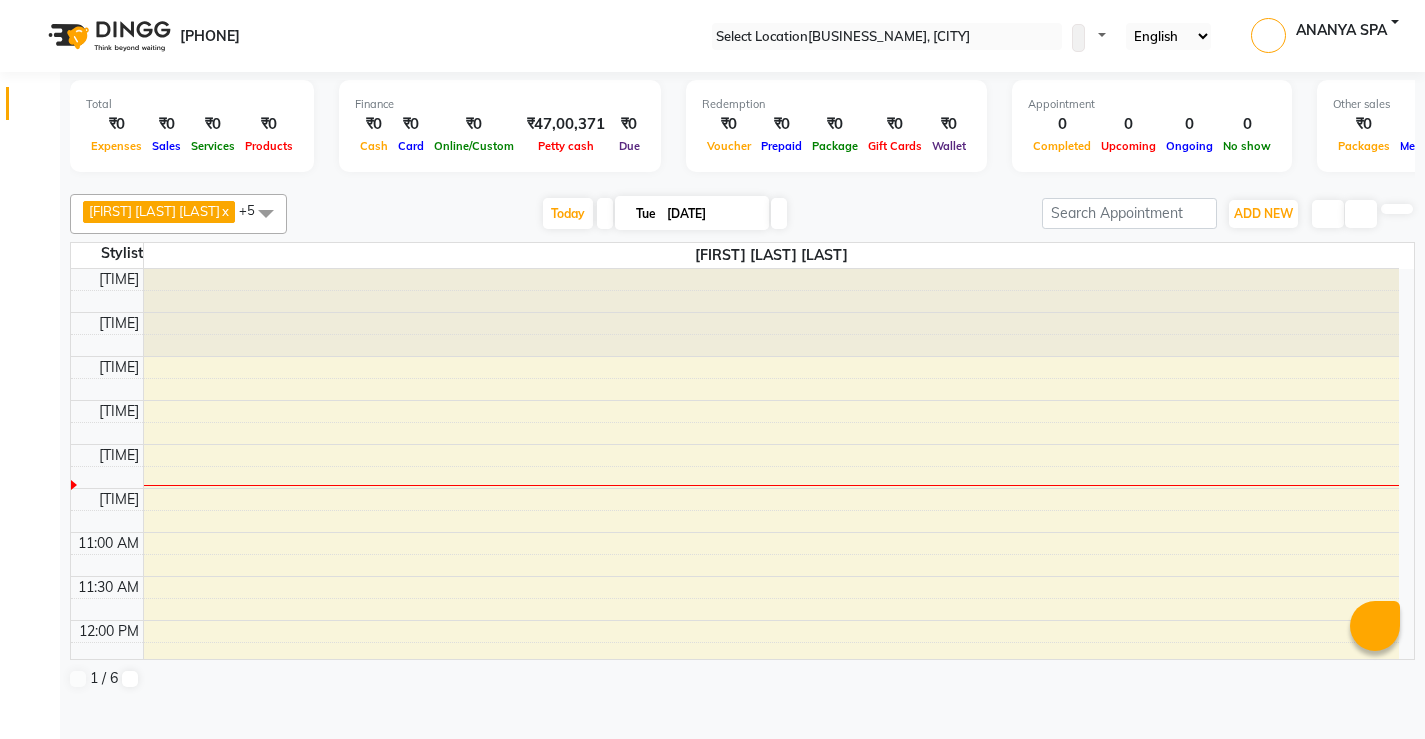 scroll, scrollTop: 0, scrollLeft: 0, axis: both 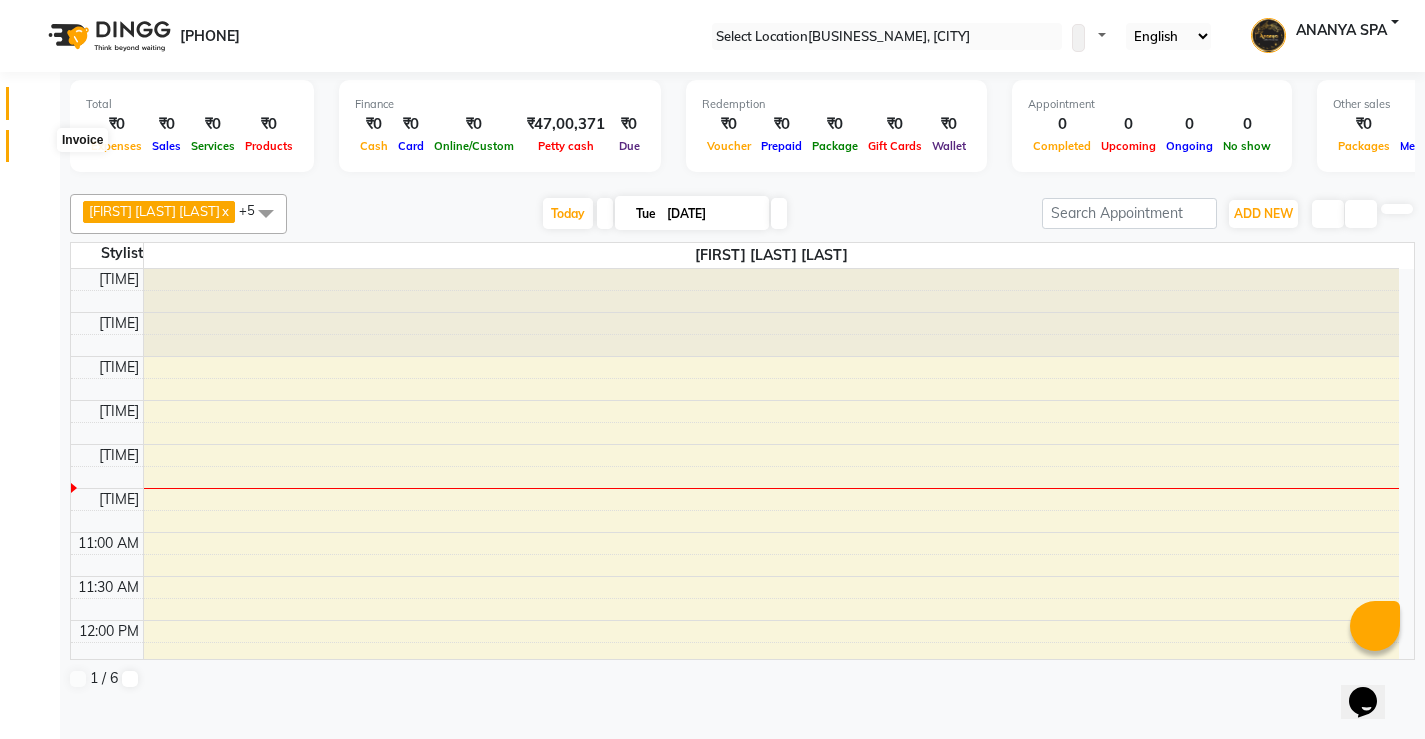 click at bounding box center (38, 151) 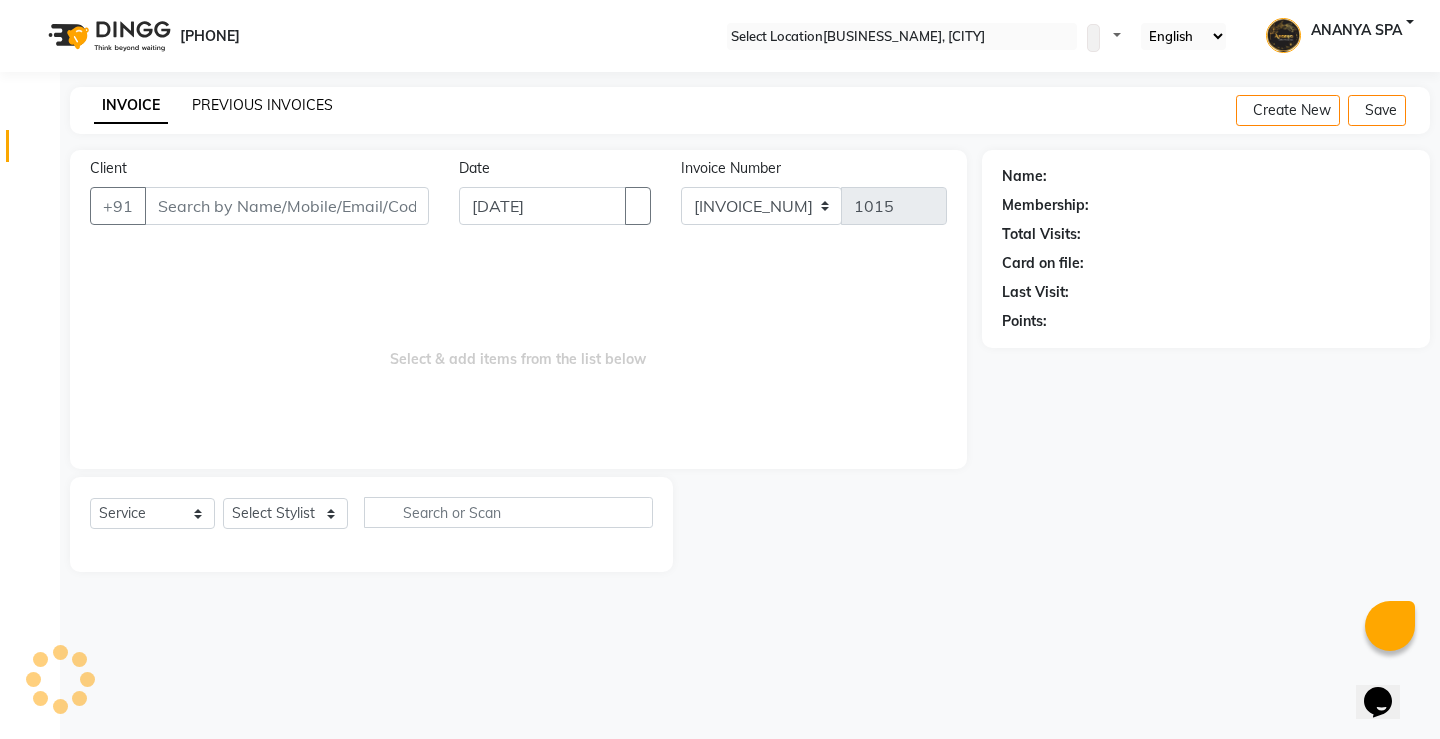 click on "PREVIOUS INVOICES" at bounding box center [262, 105] 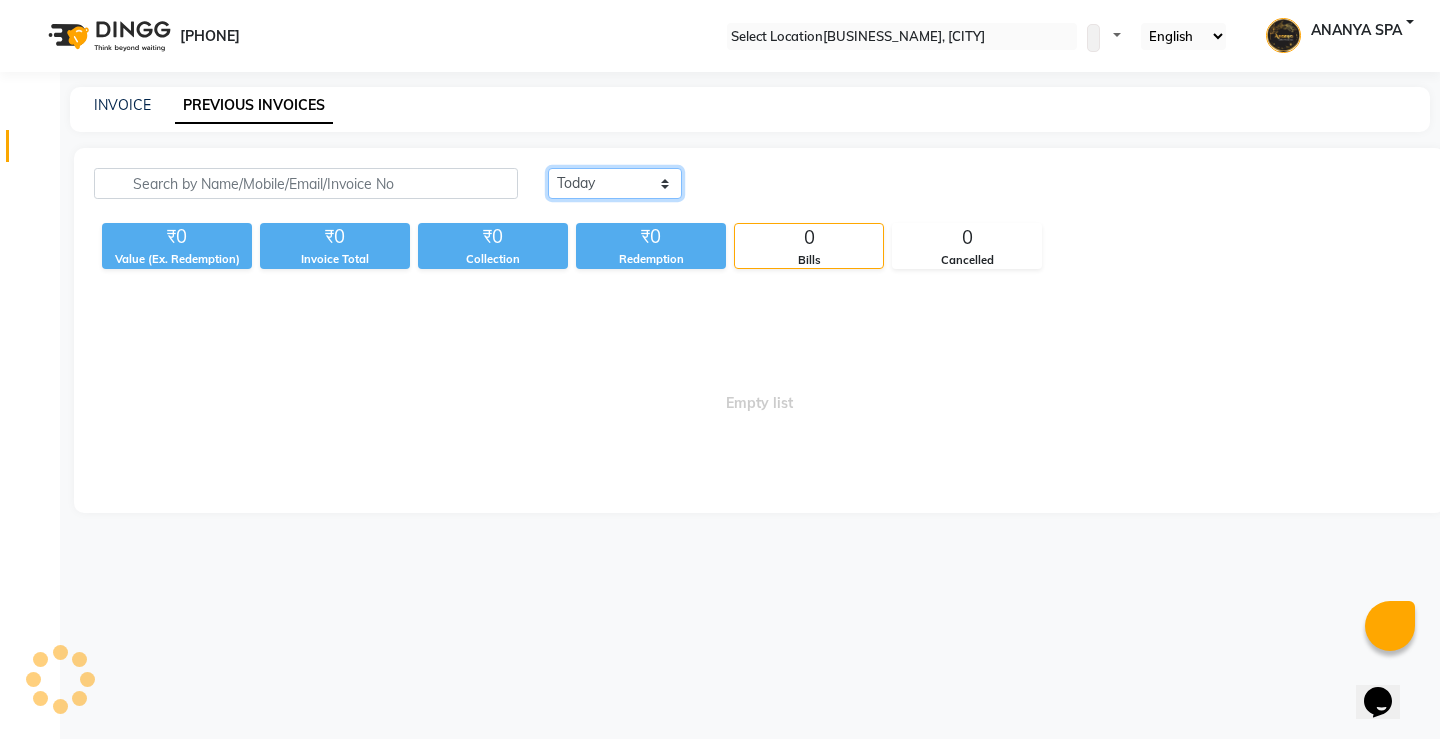click on "Today Yesterday Custom Range" at bounding box center (615, 183) 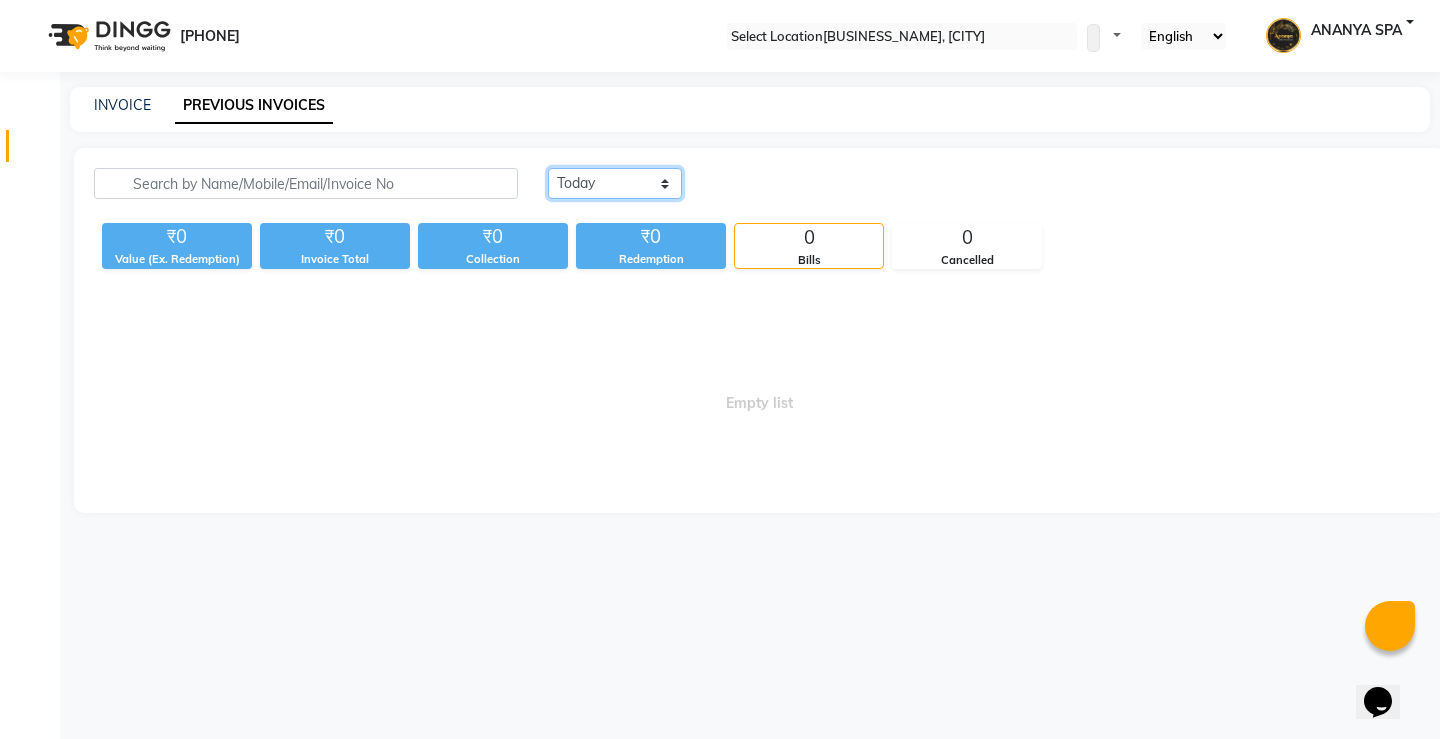 select on "yesterday" 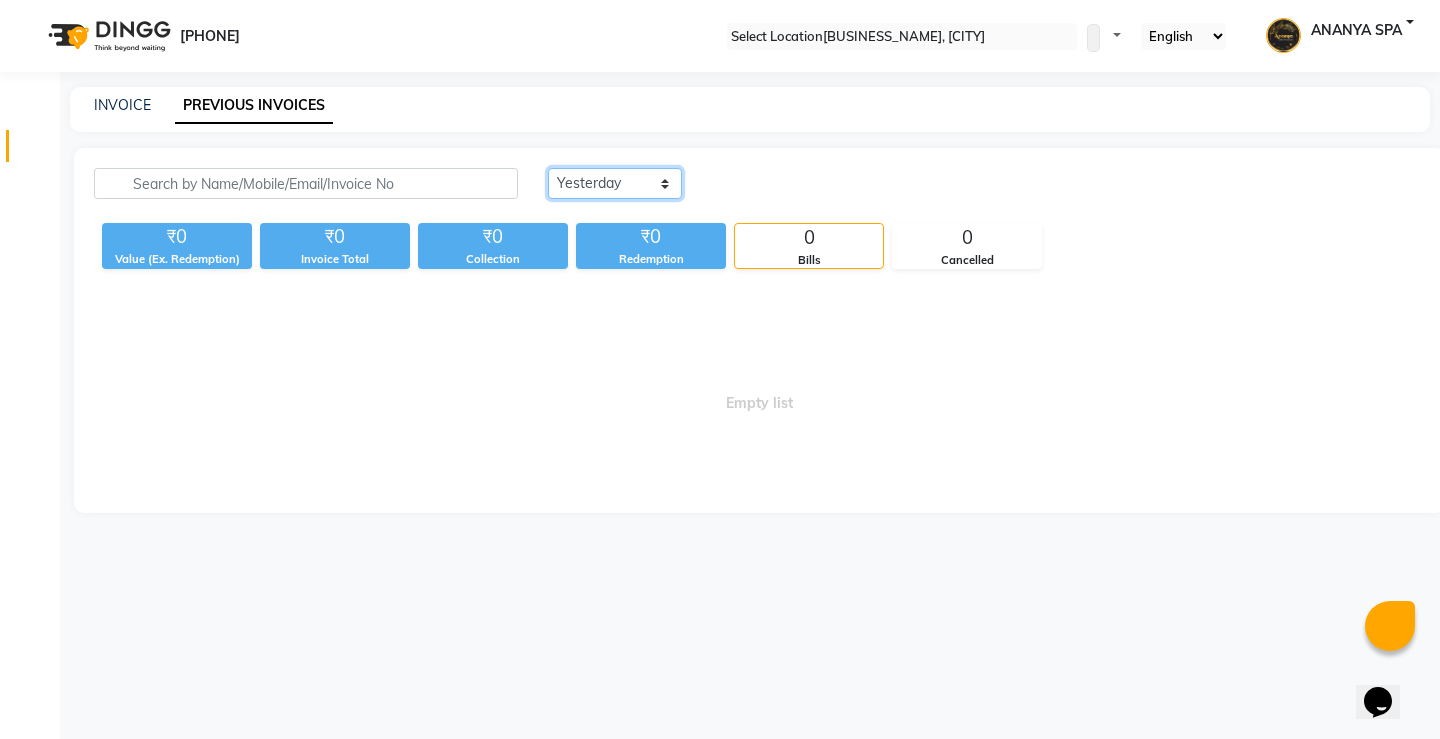 click on "Today Yesterday Custom Range" at bounding box center [615, 183] 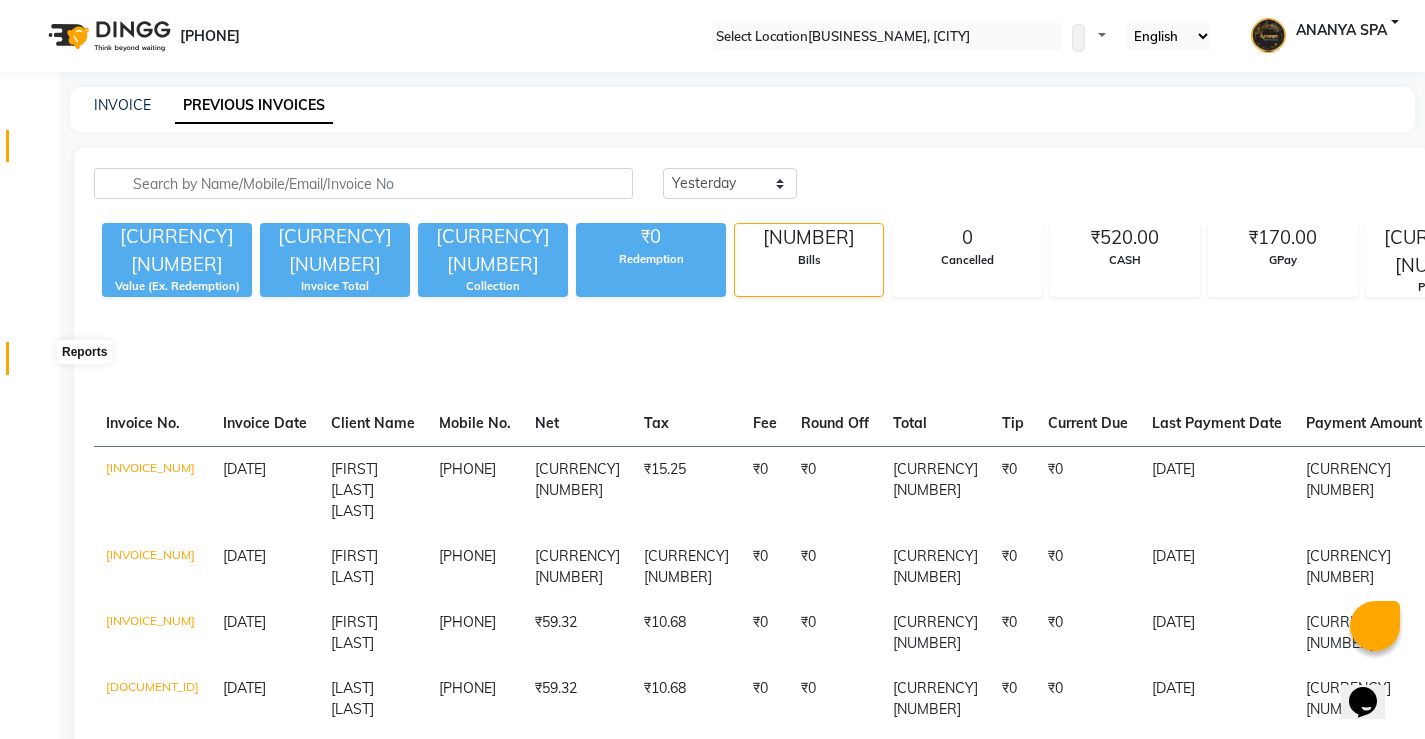 click at bounding box center [37, 363] 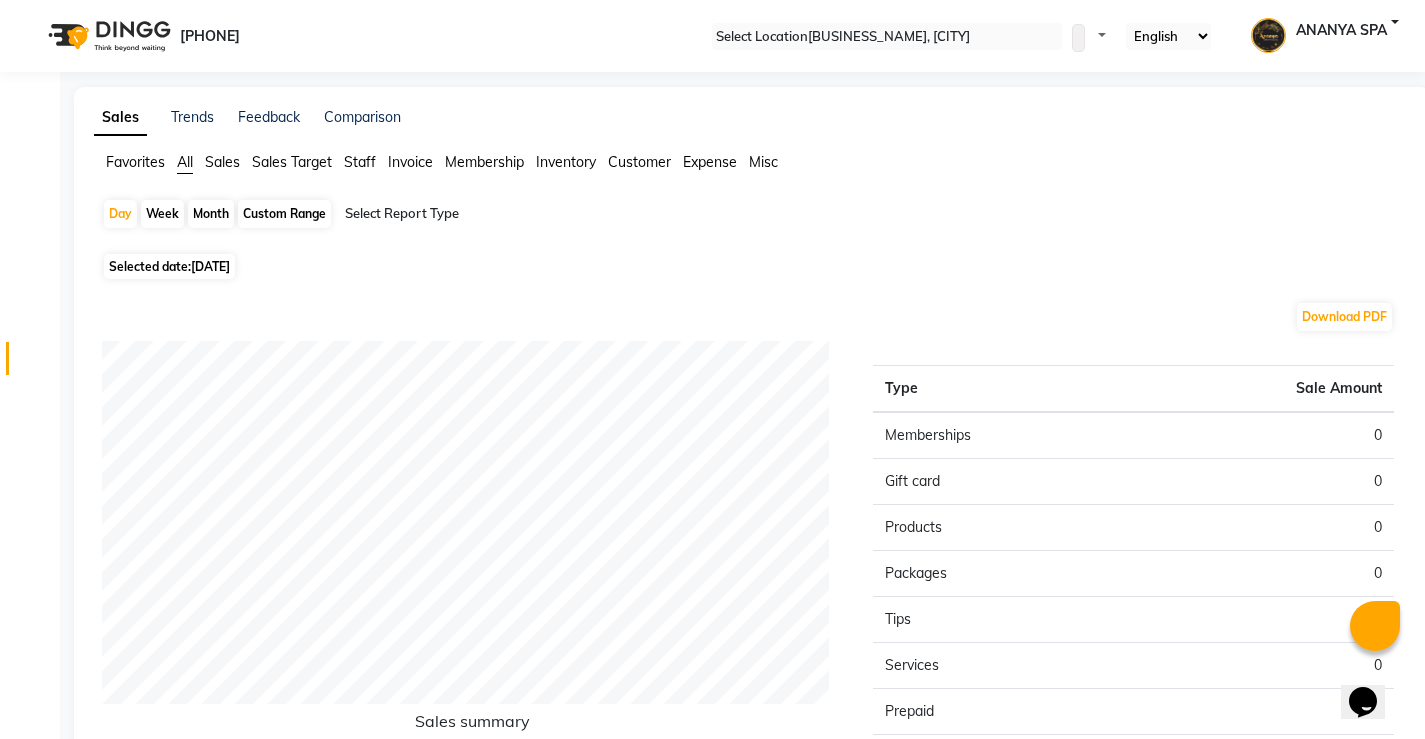 click on "[DATE]" at bounding box center [210, 266] 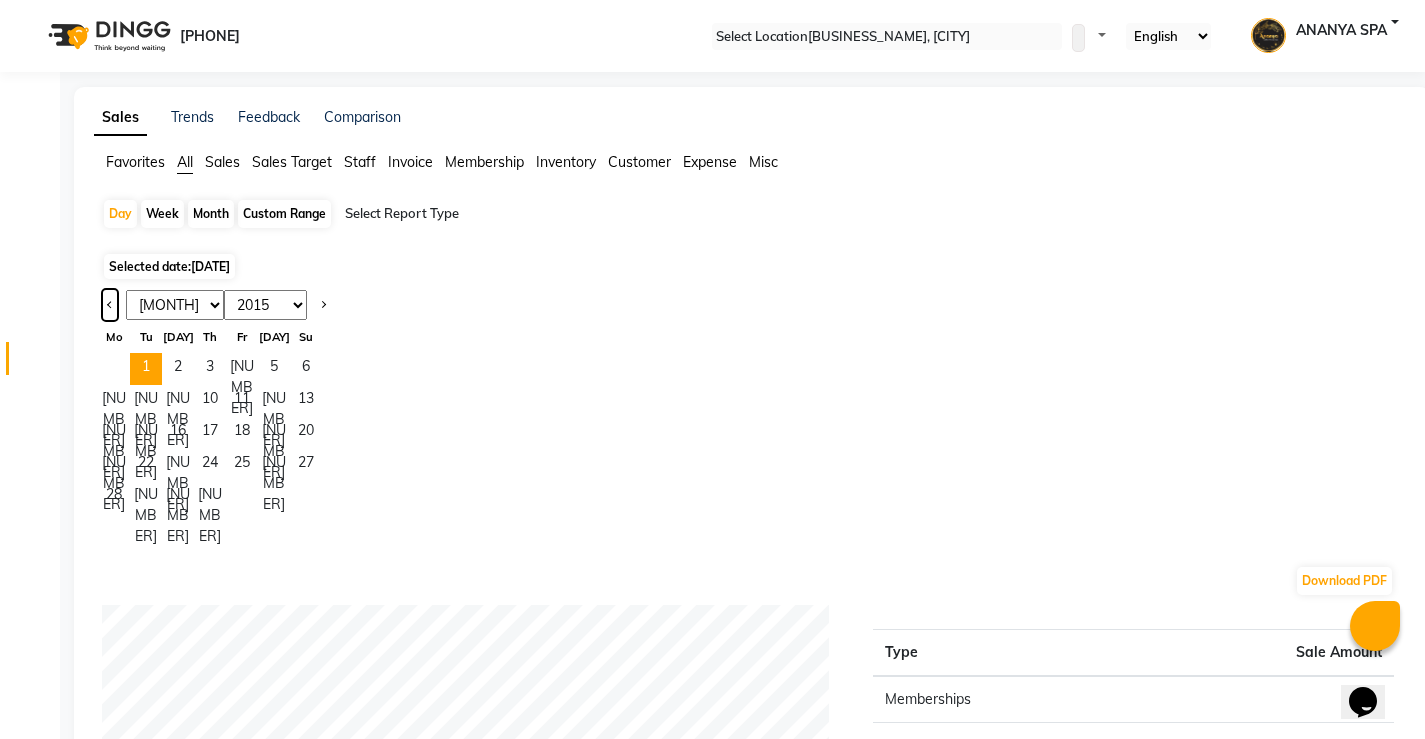 click at bounding box center (110, 305) 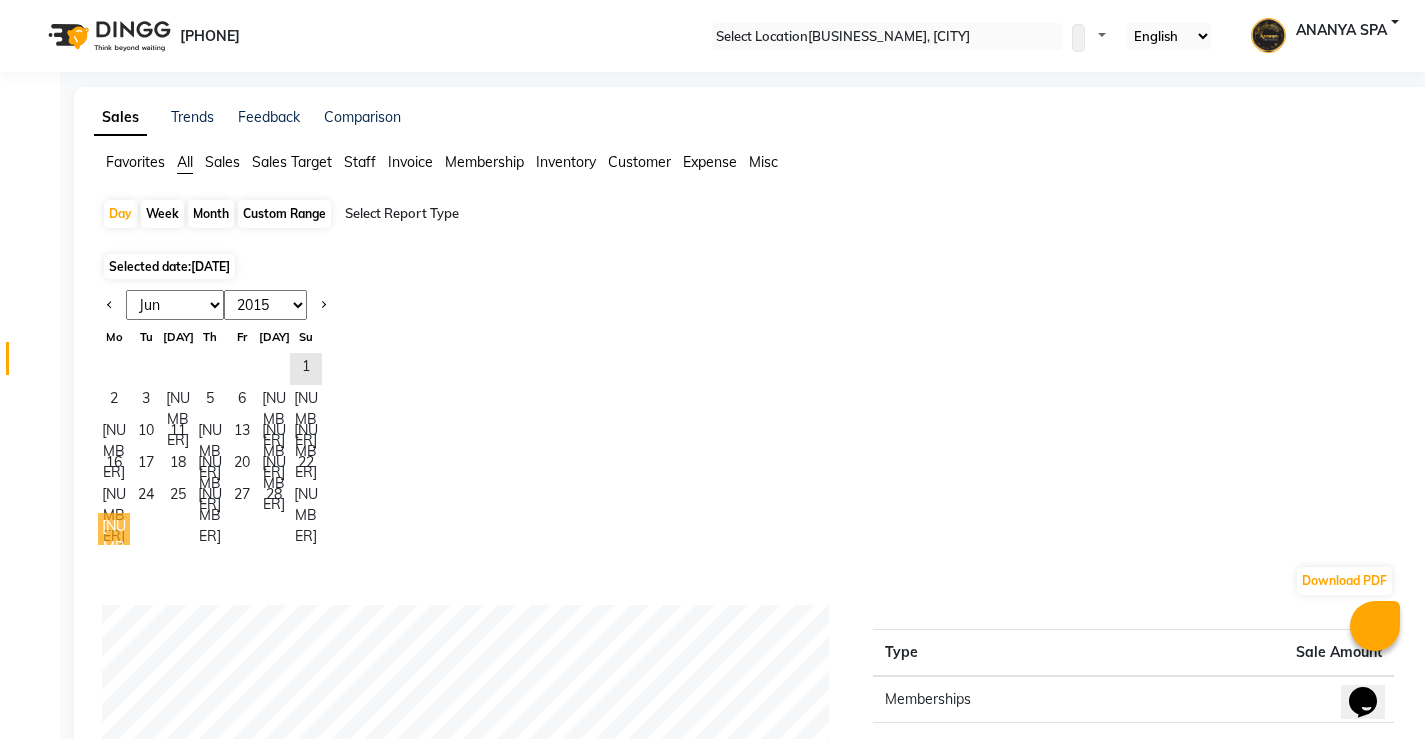 click on "[NUMBER]" at bounding box center (114, 529) 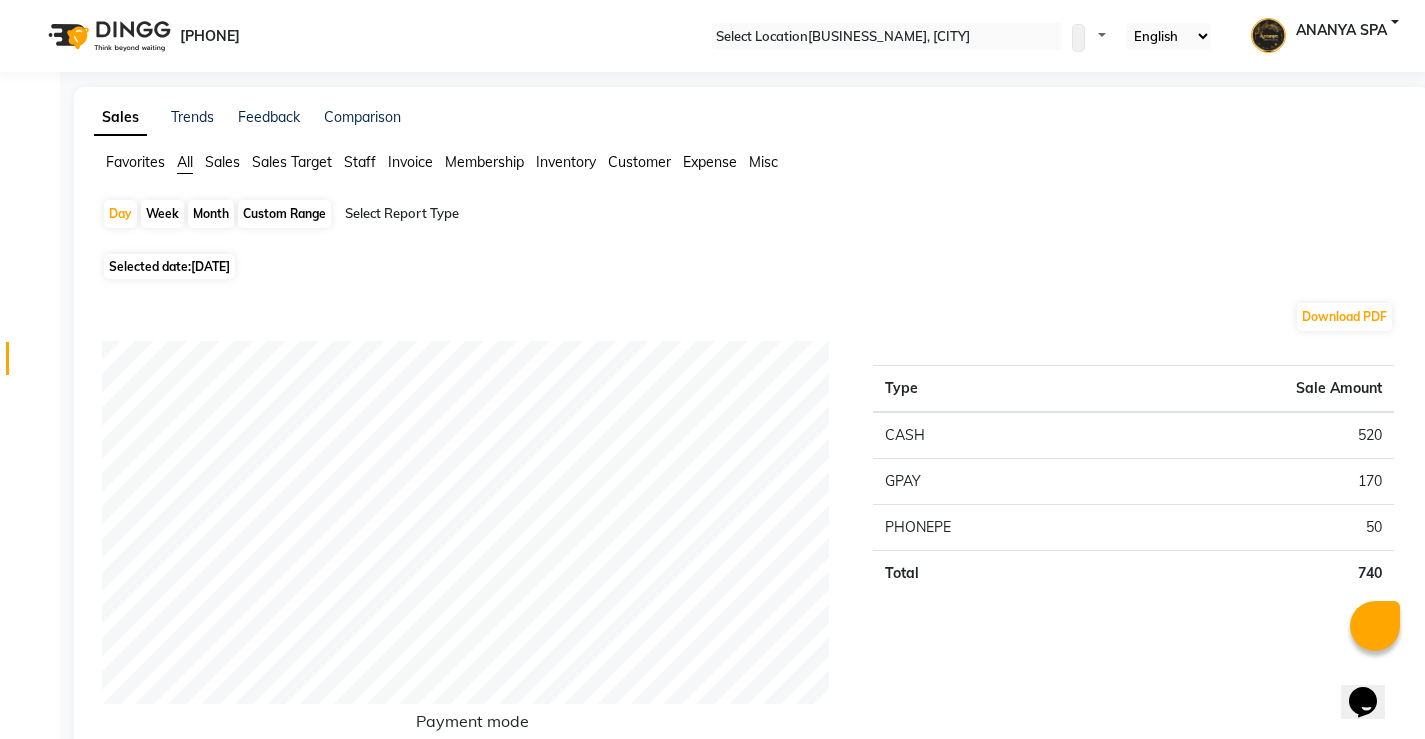 click on "Staff" at bounding box center [135, 162] 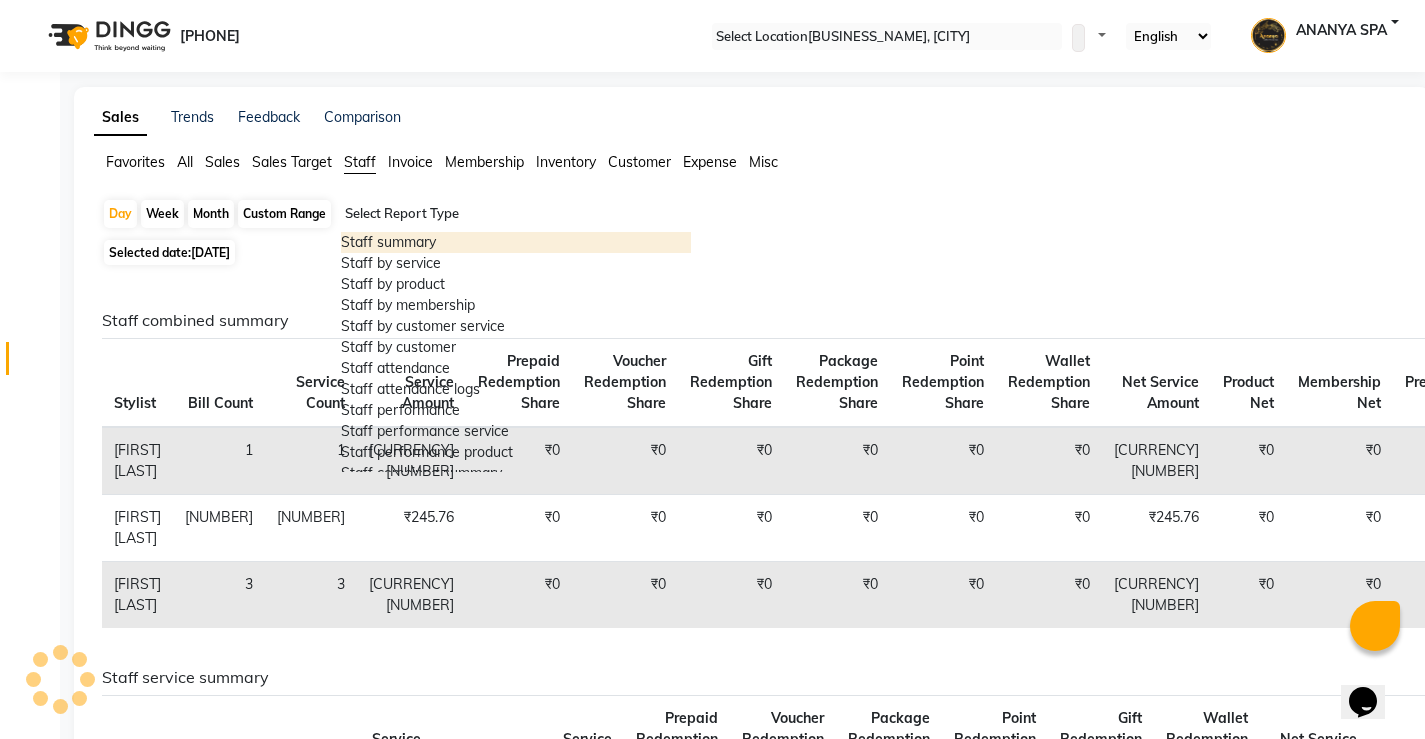 drag, startPoint x: 387, startPoint y: 207, endPoint x: 388, endPoint y: 237, distance: 30.016663 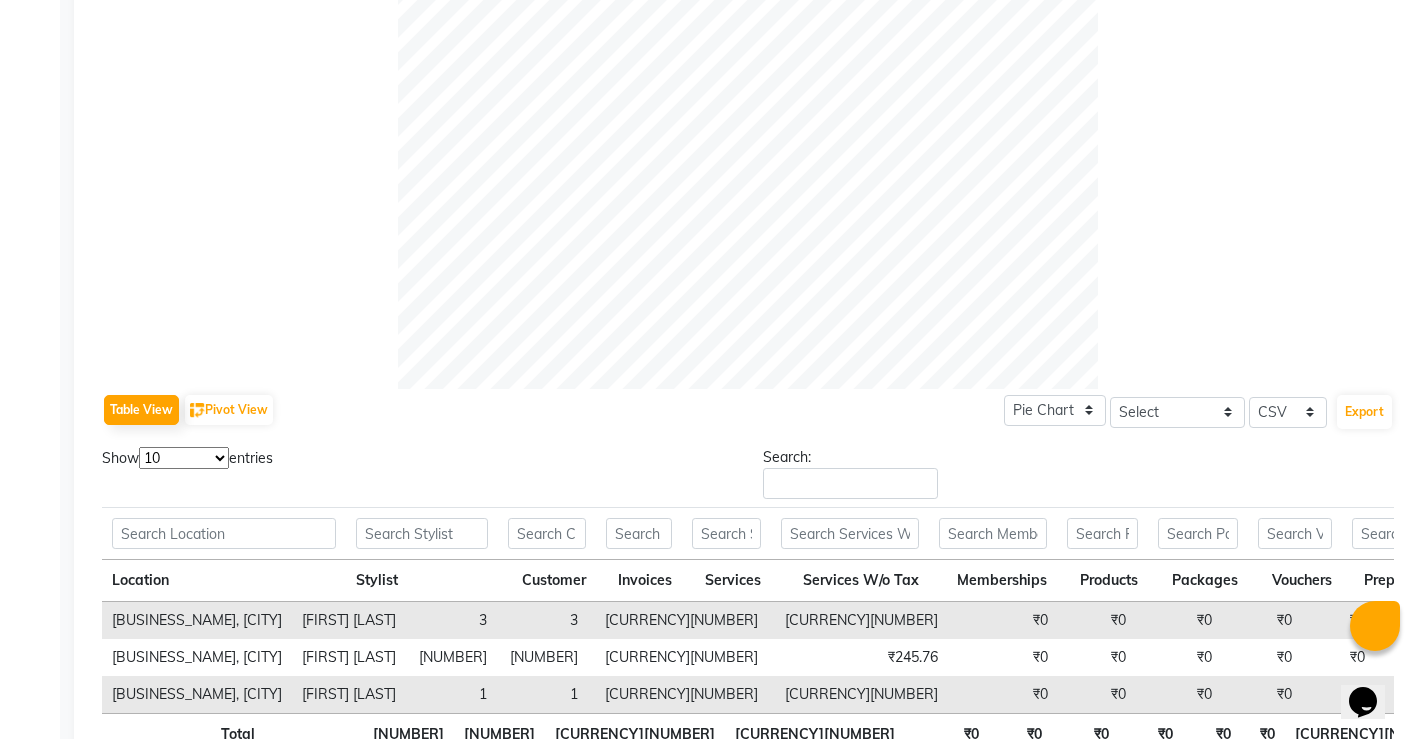 scroll, scrollTop: 600, scrollLeft: 0, axis: vertical 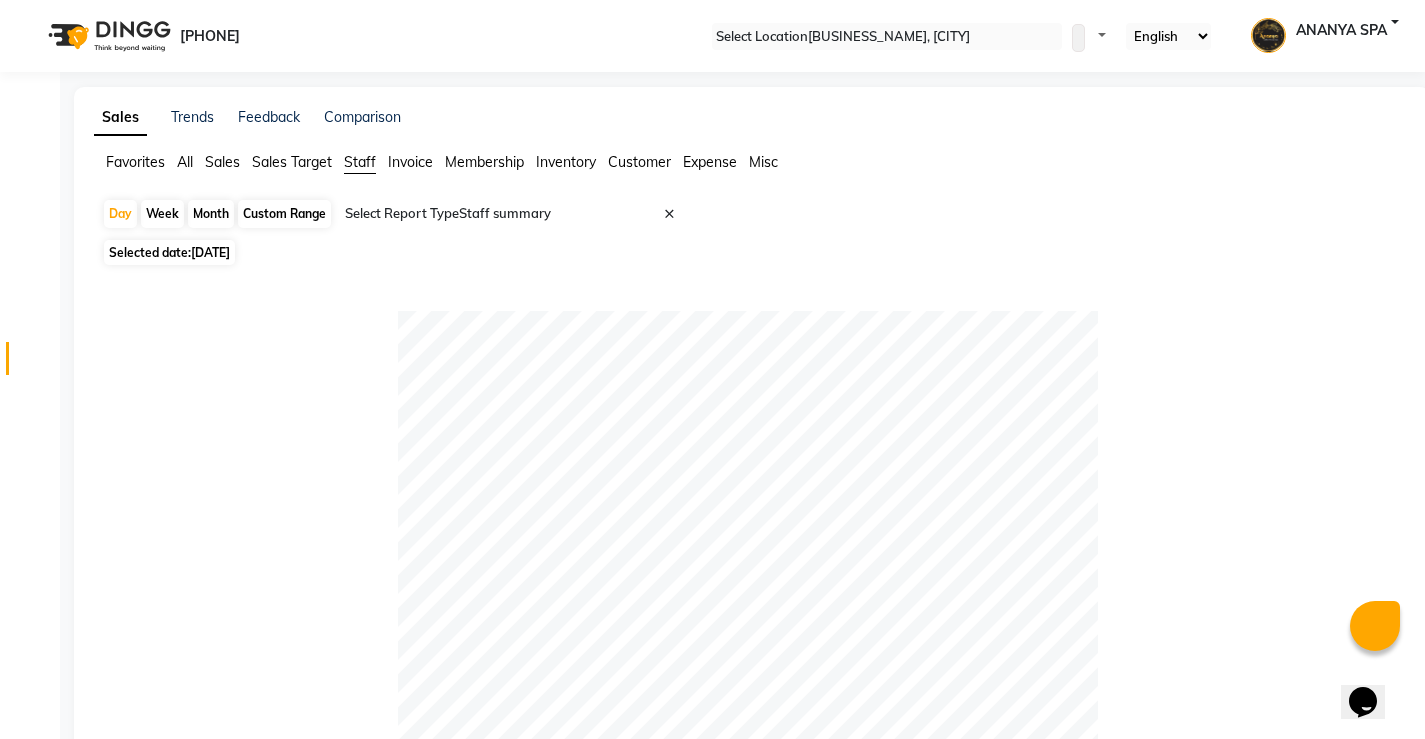click on "Selected date:  [DATE]" at bounding box center [169, 252] 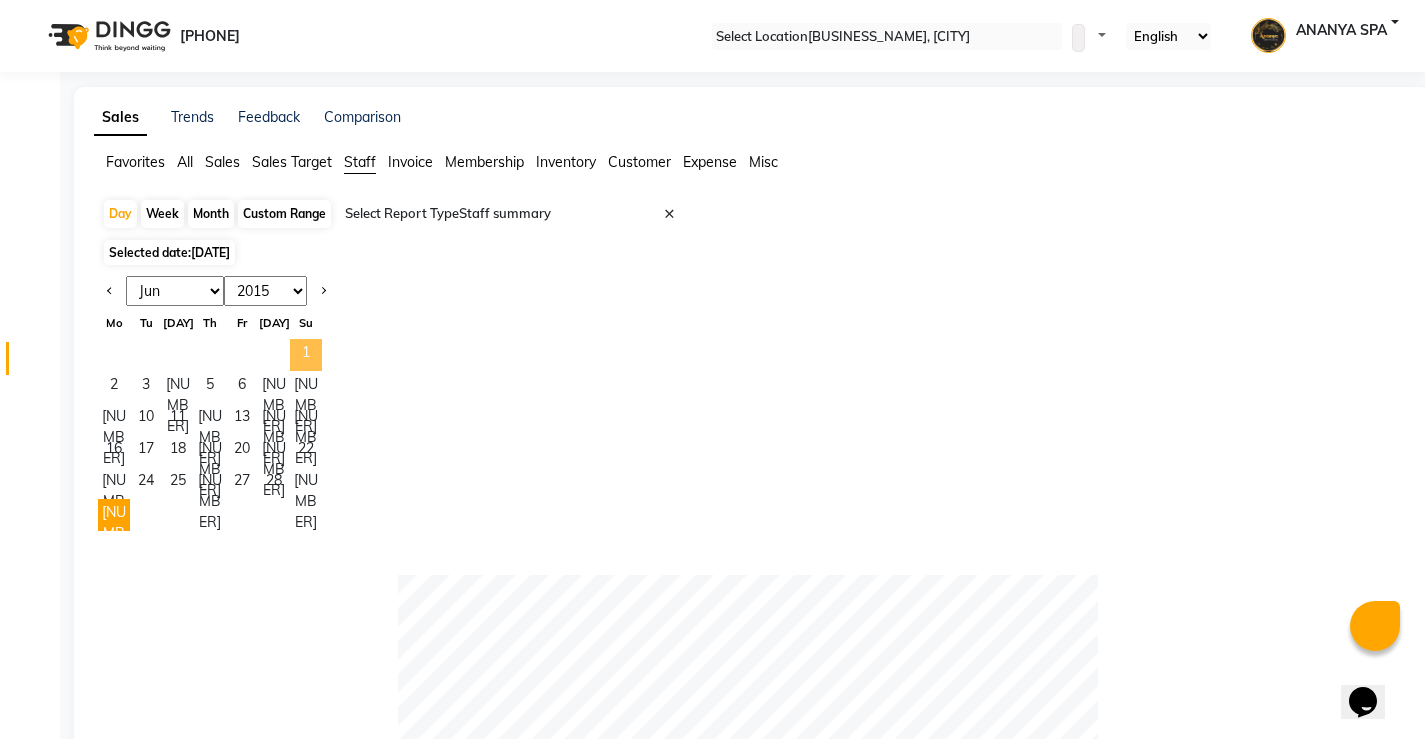 click on "1" at bounding box center (306, 355) 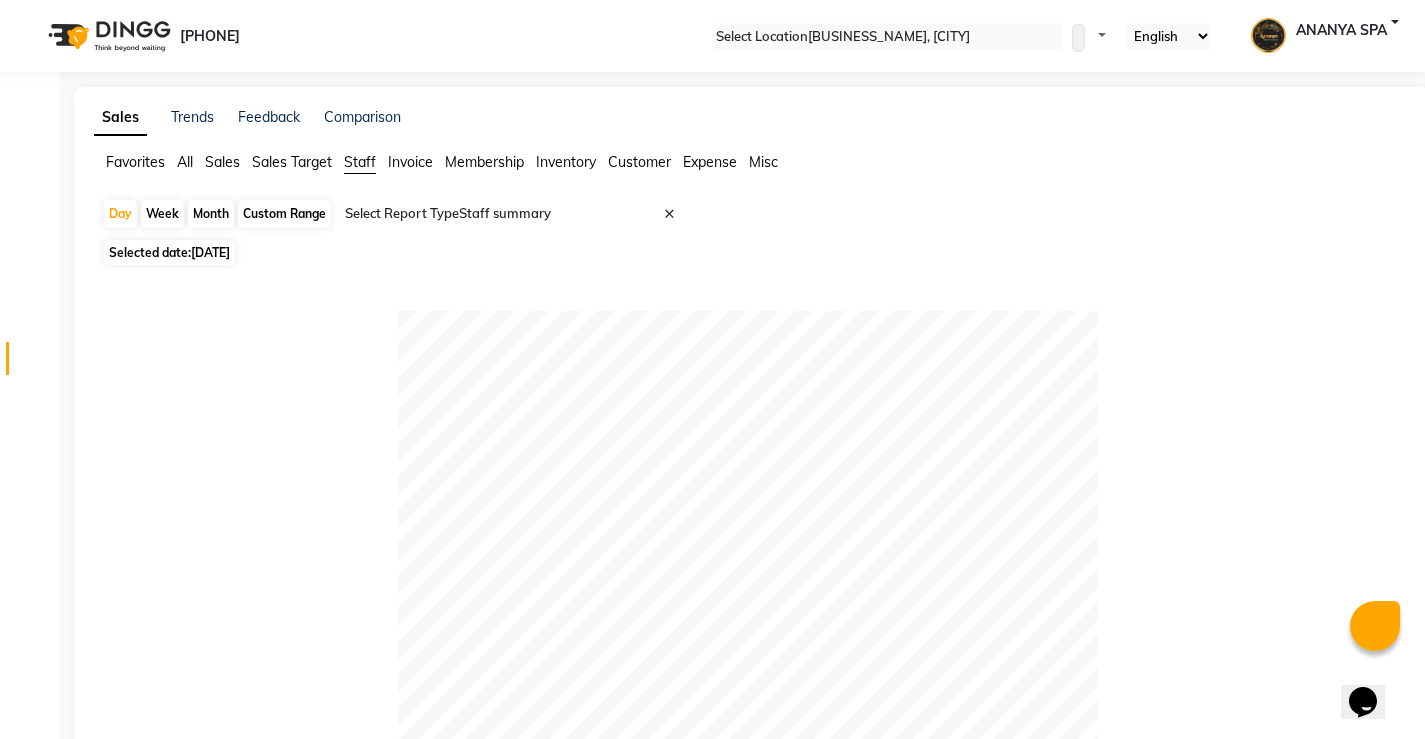click on "Month" at bounding box center (211, 214) 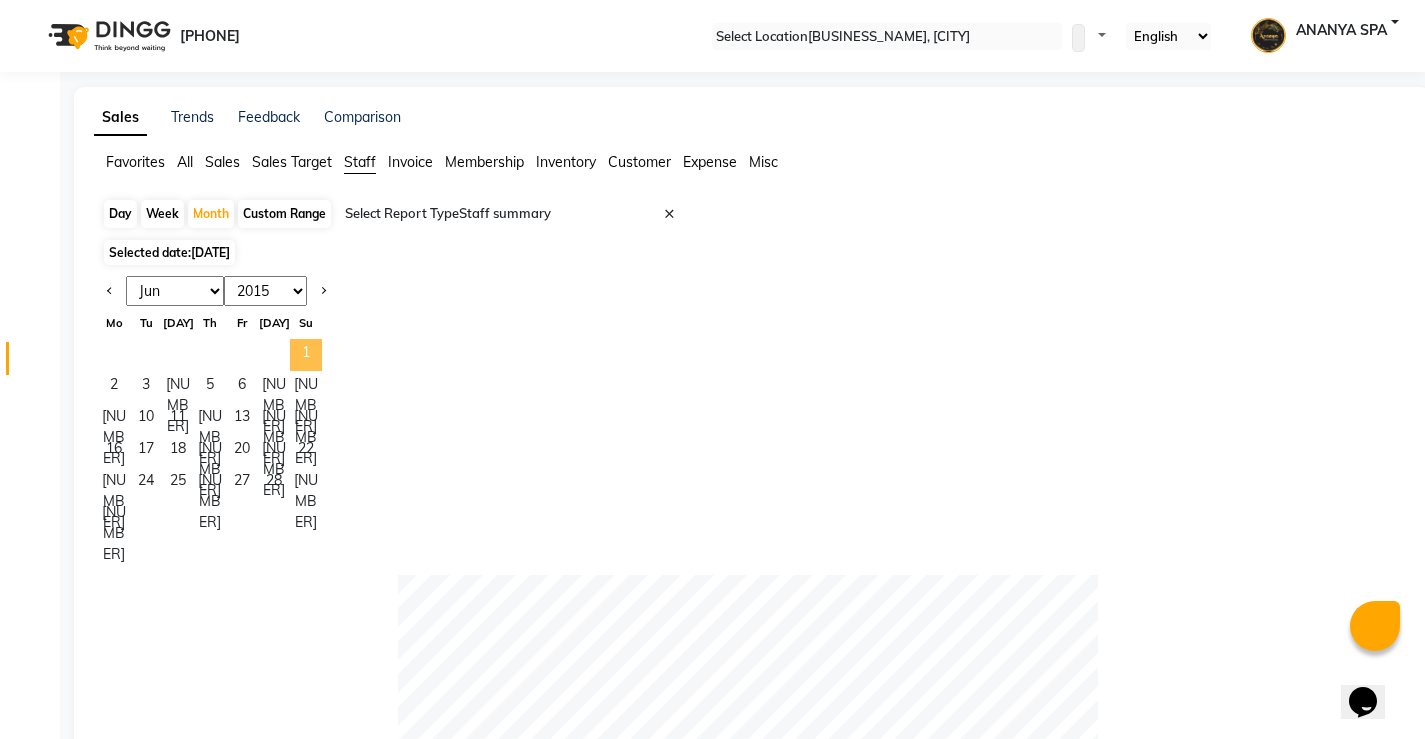 click on "1" at bounding box center [306, 355] 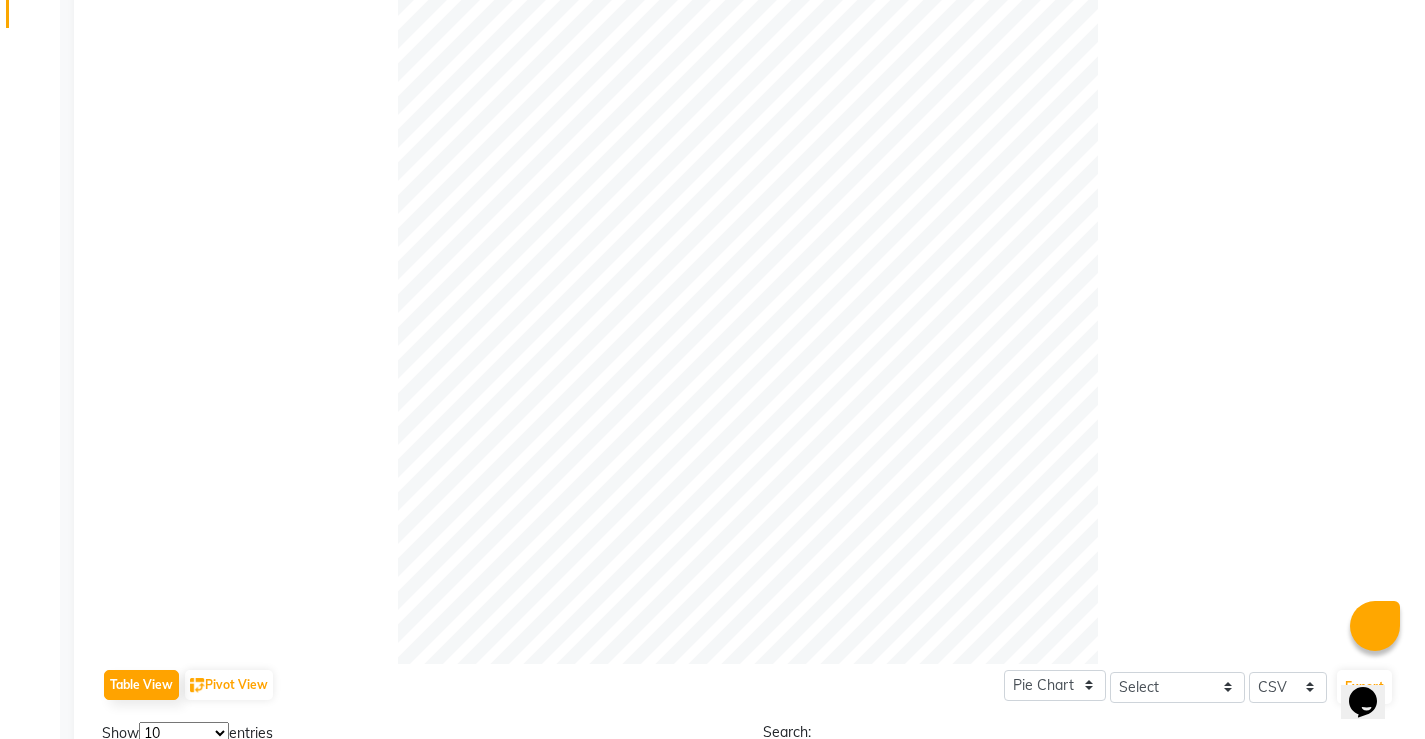 scroll, scrollTop: 0, scrollLeft: 0, axis: both 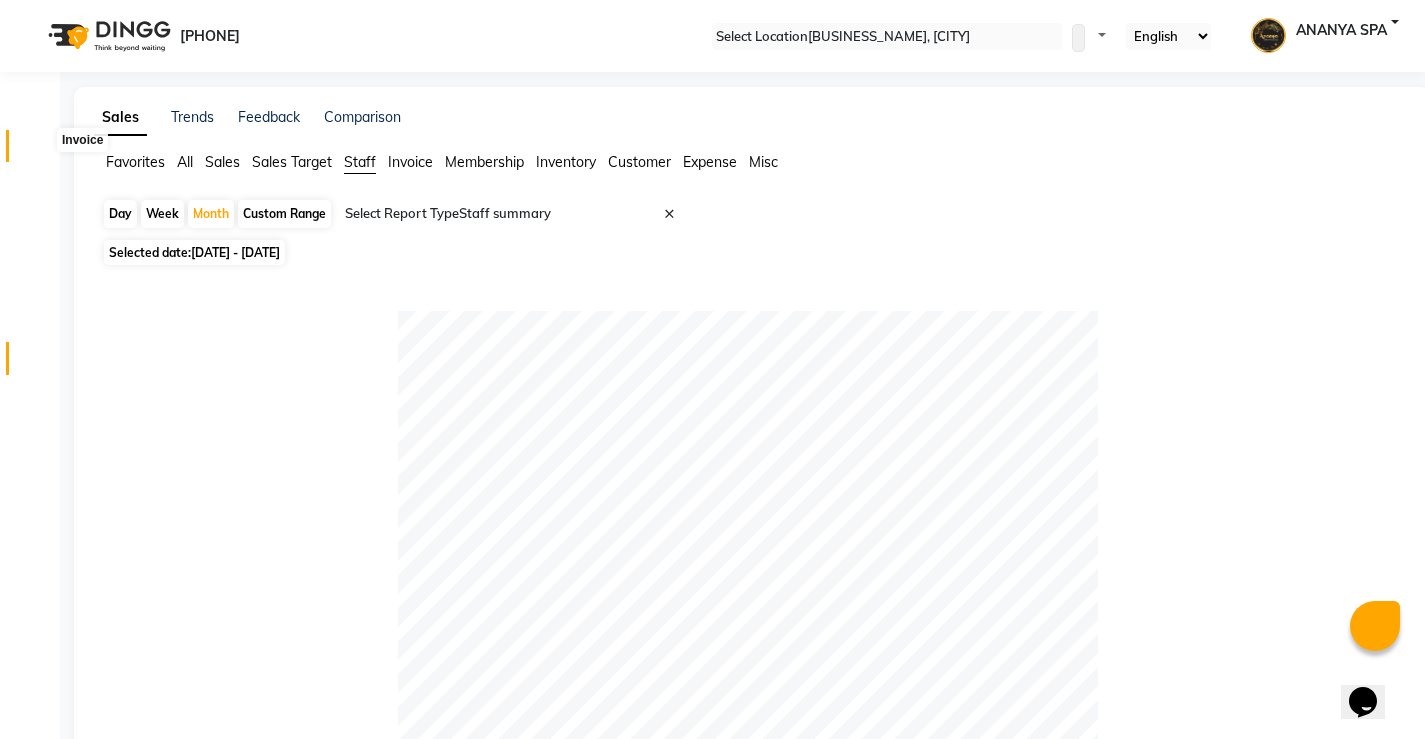 click at bounding box center (38, 151) 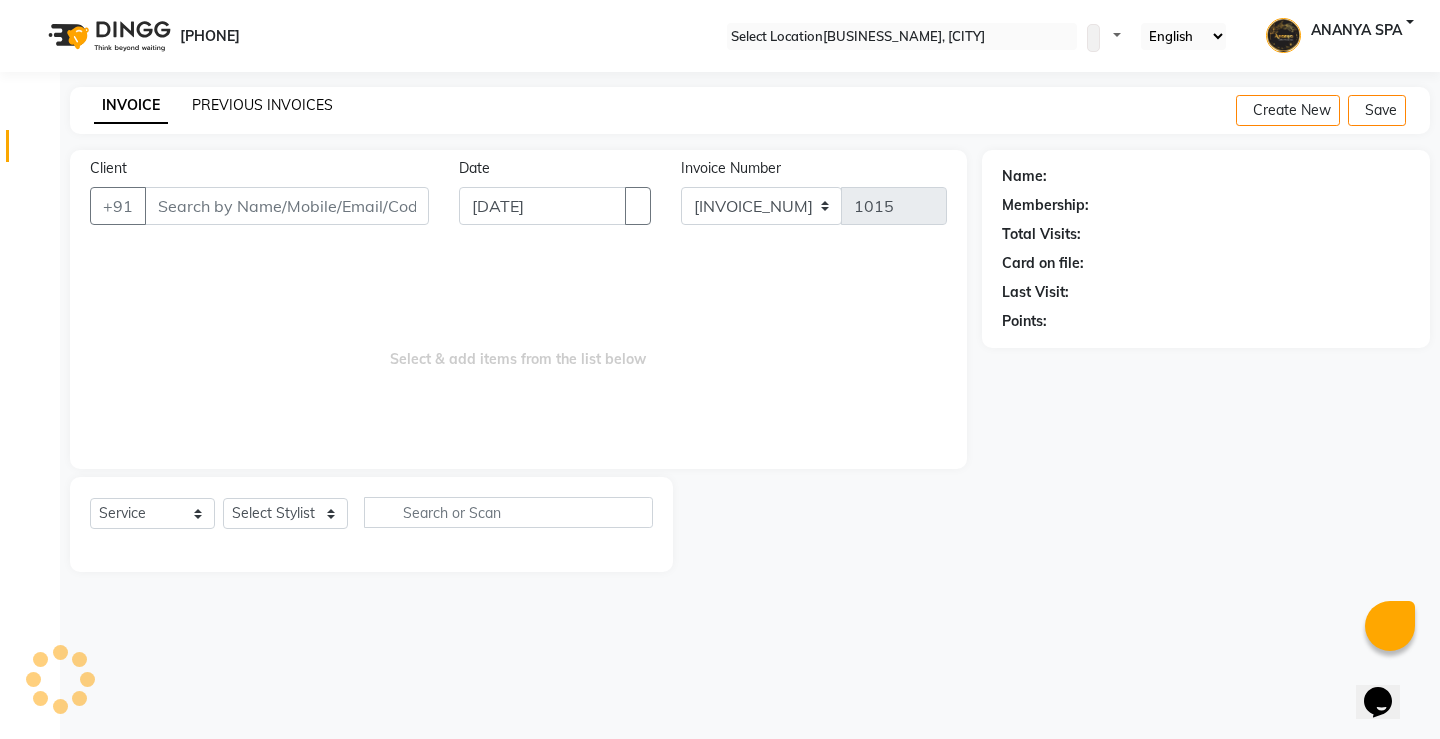 click on "PREVIOUS INVOICES" at bounding box center [262, 105] 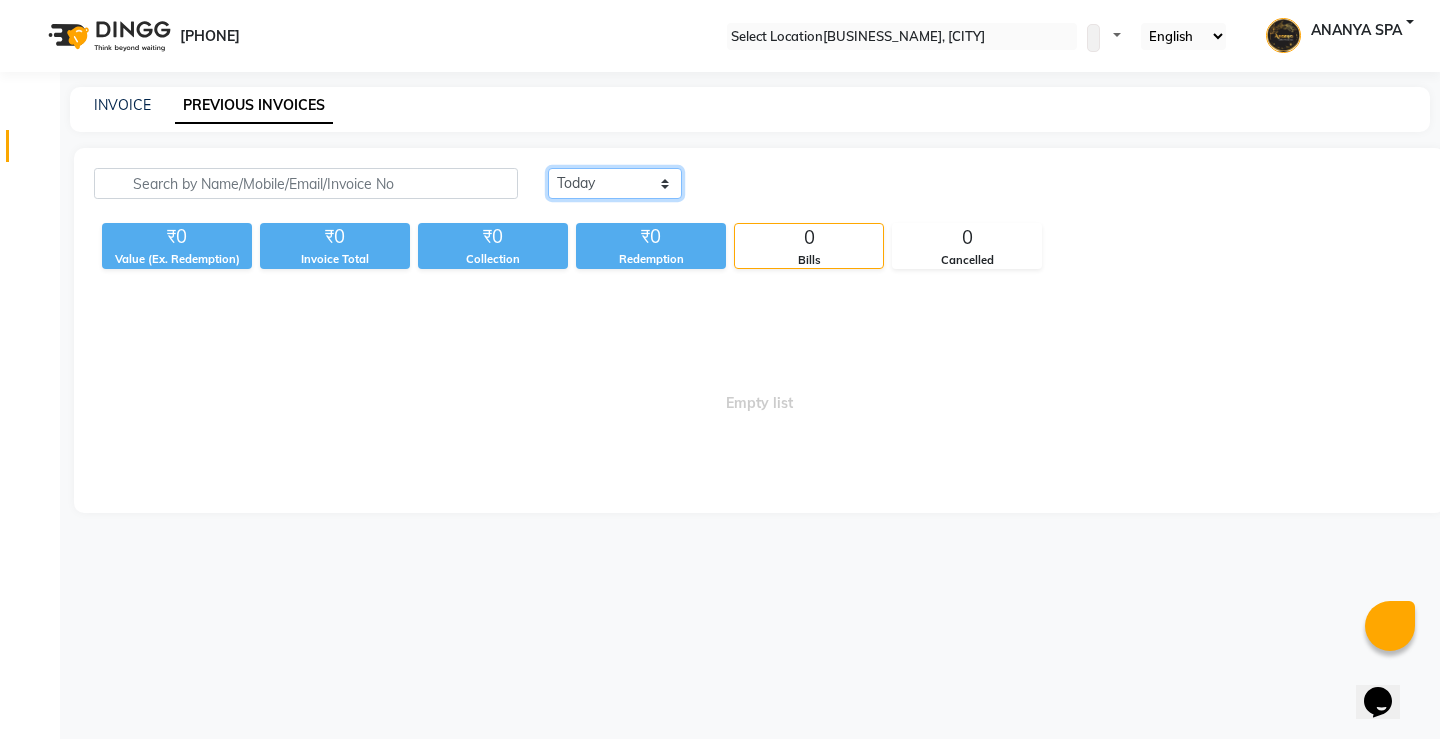 click on "Today Yesterday Custom Range" at bounding box center [615, 183] 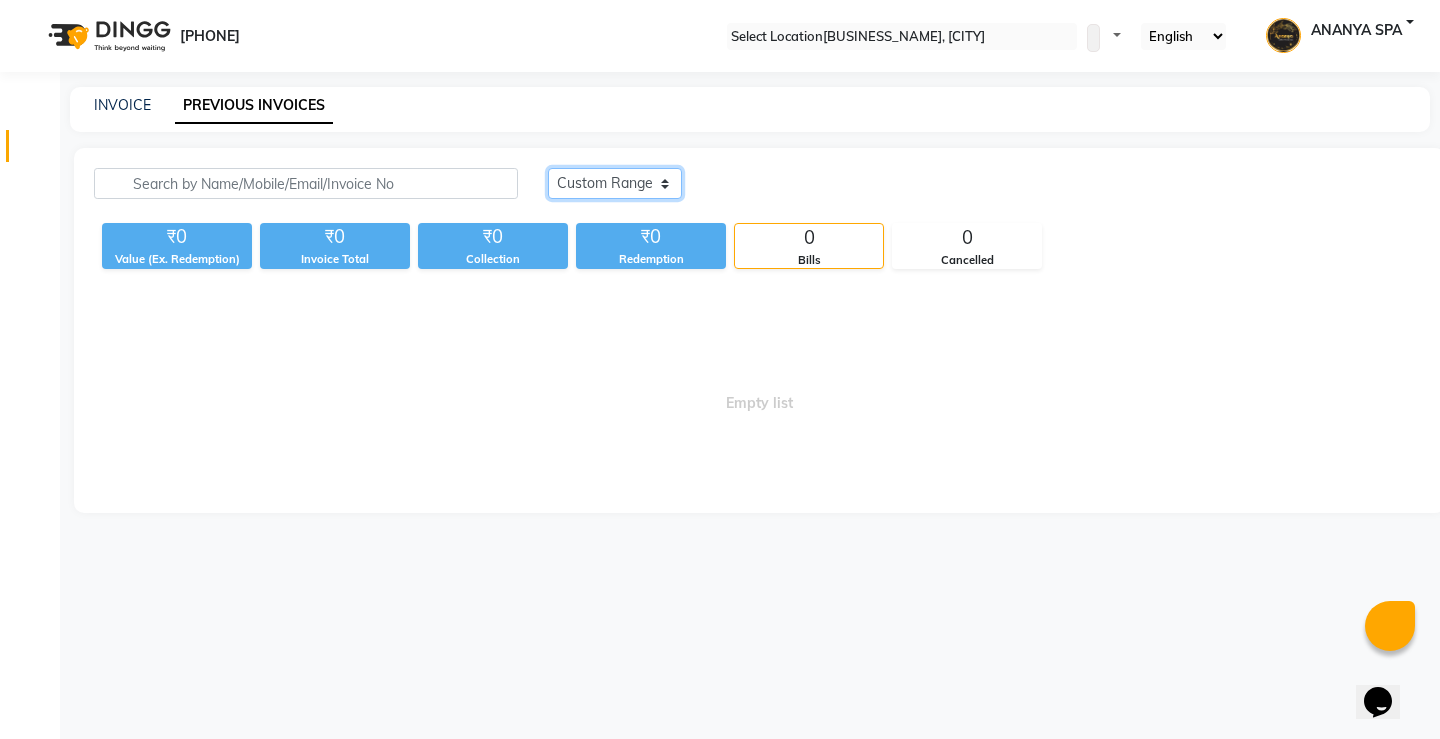 click on "Today Yesterday Custom Range" at bounding box center (615, 183) 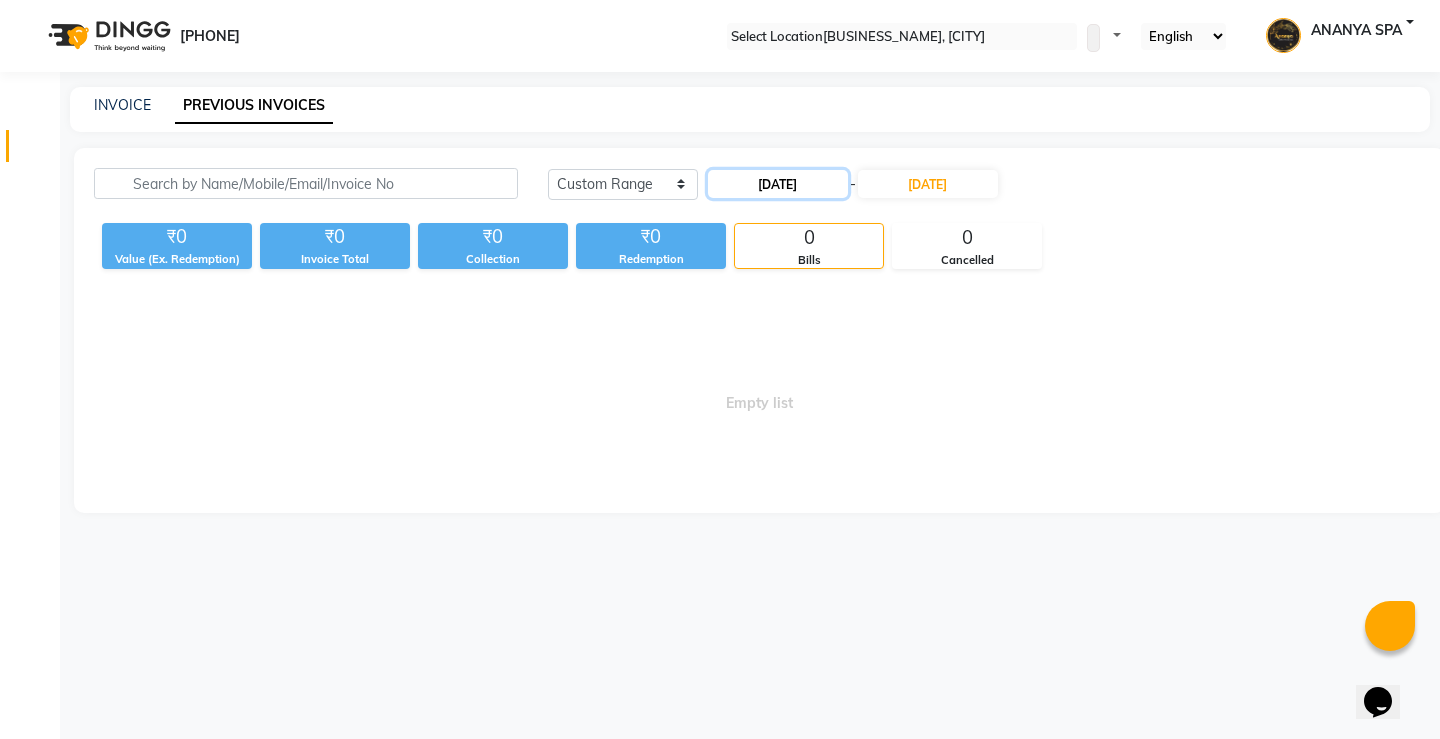 click on "[DATE]" at bounding box center [778, 184] 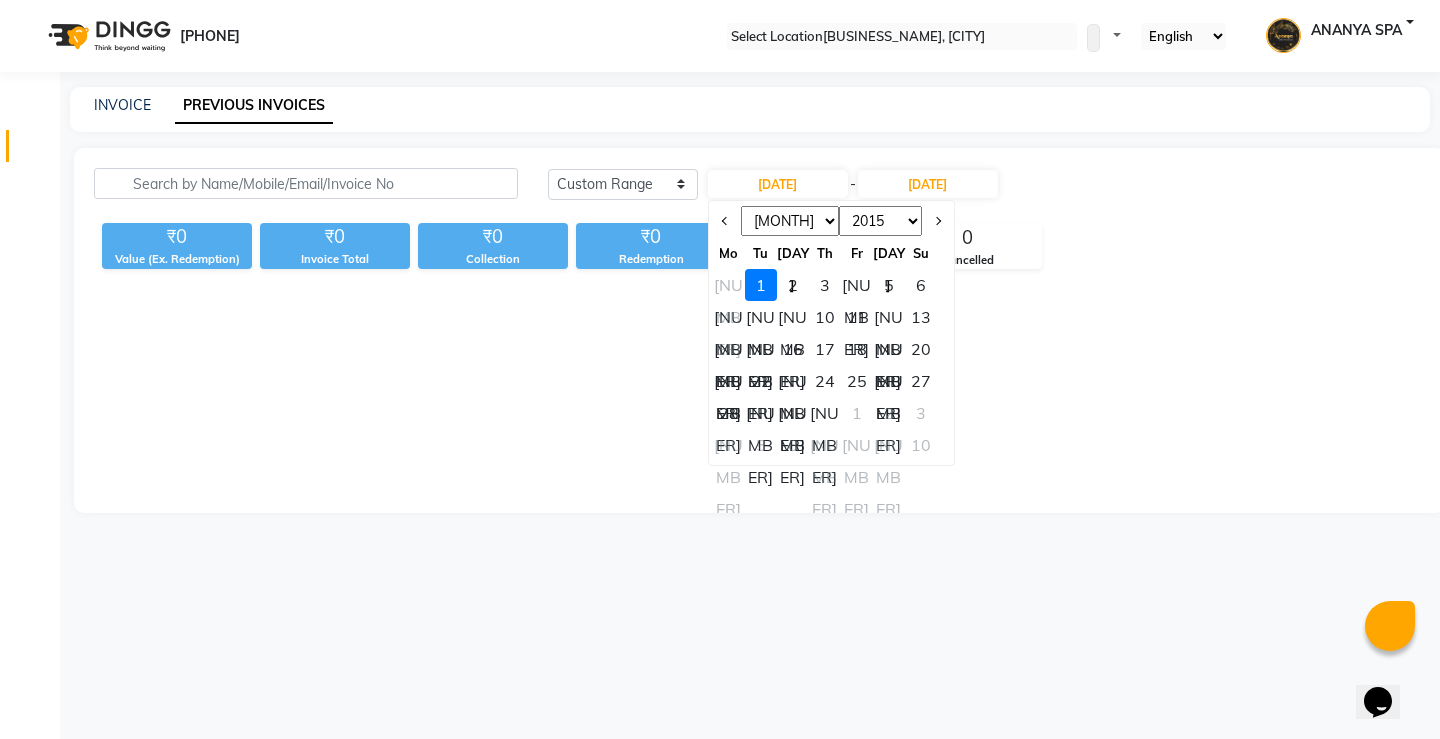 click at bounding box center [725, 221] 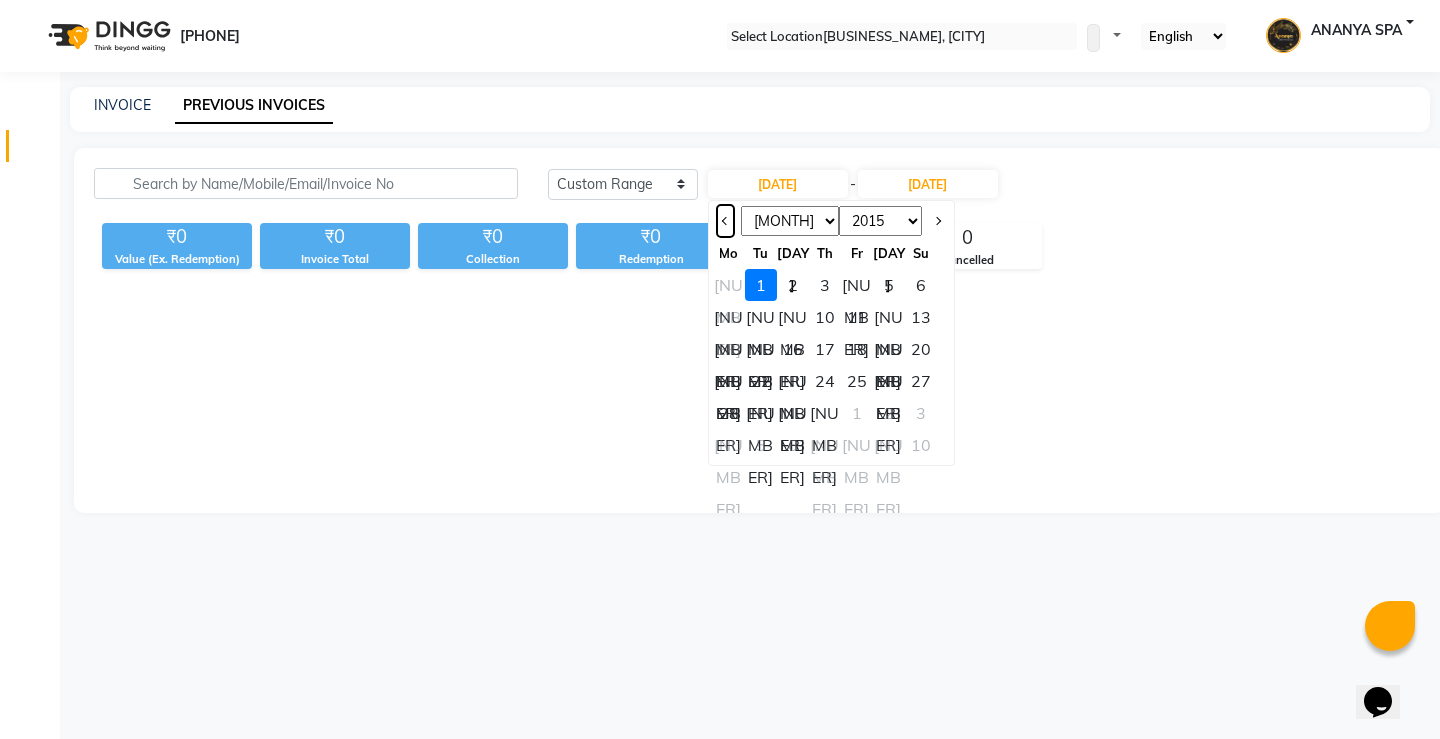 click at bounding box center (725, 221) 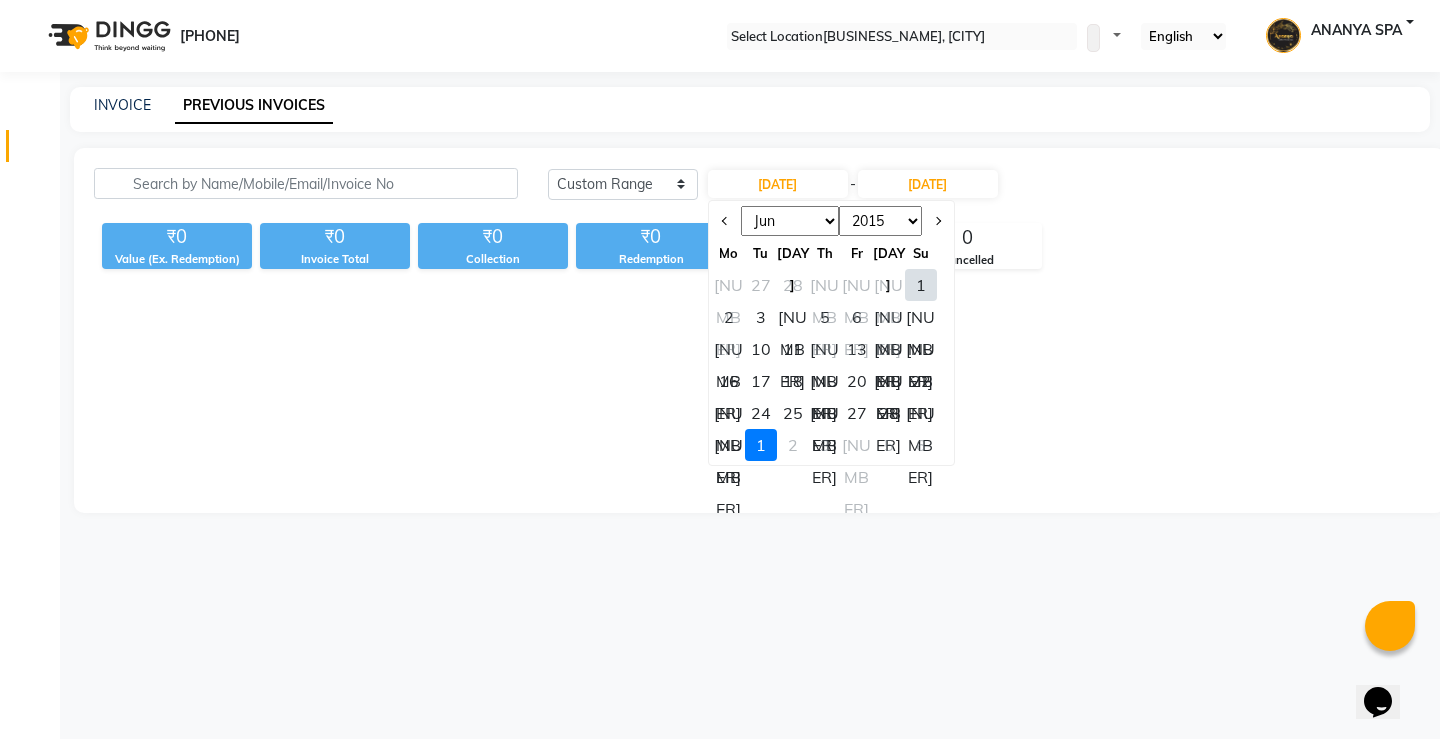 click on "[NUMBER]" at bounding box center [921, 413] 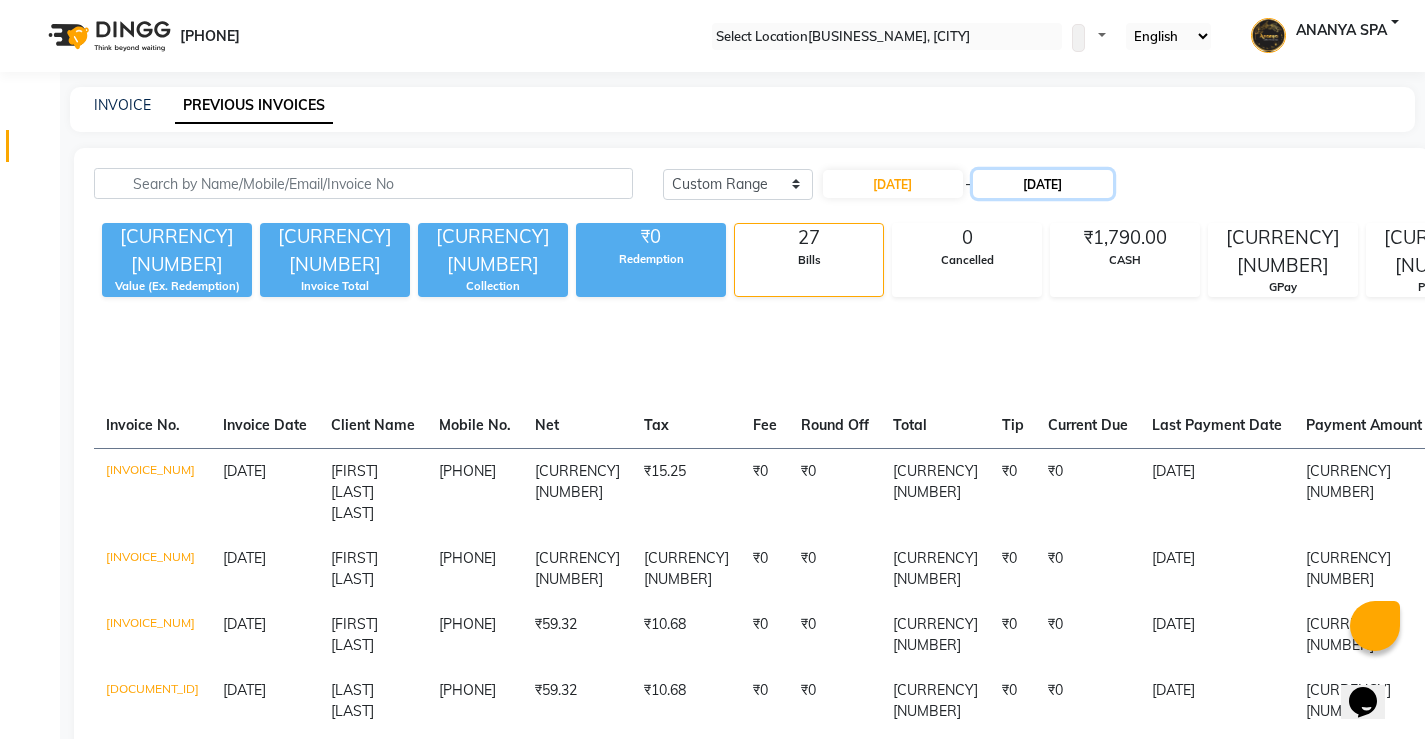 click on "[DATE]" at bounding box center [1043, 184] 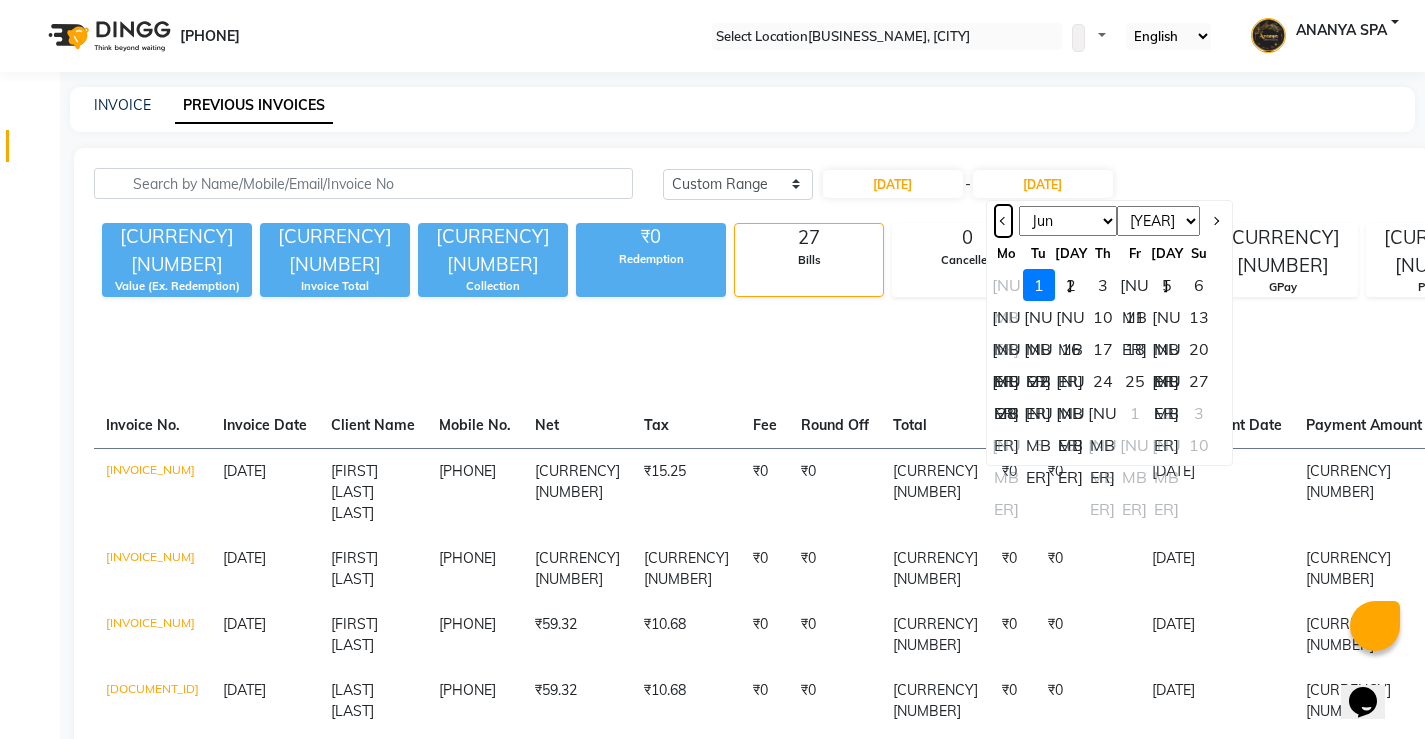 click at bounding box center [1003, 221] 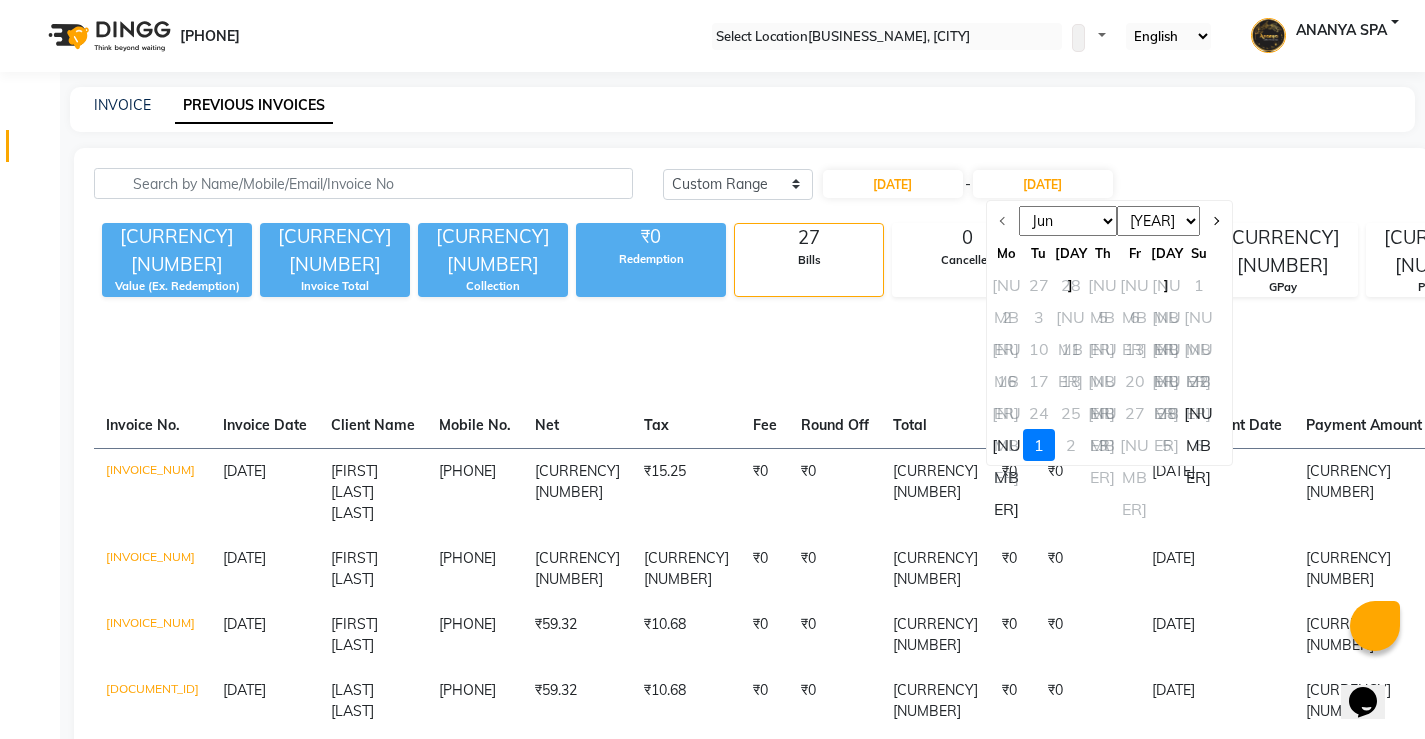 click on "[NUMBER]" at bounding box center [1199, 413] 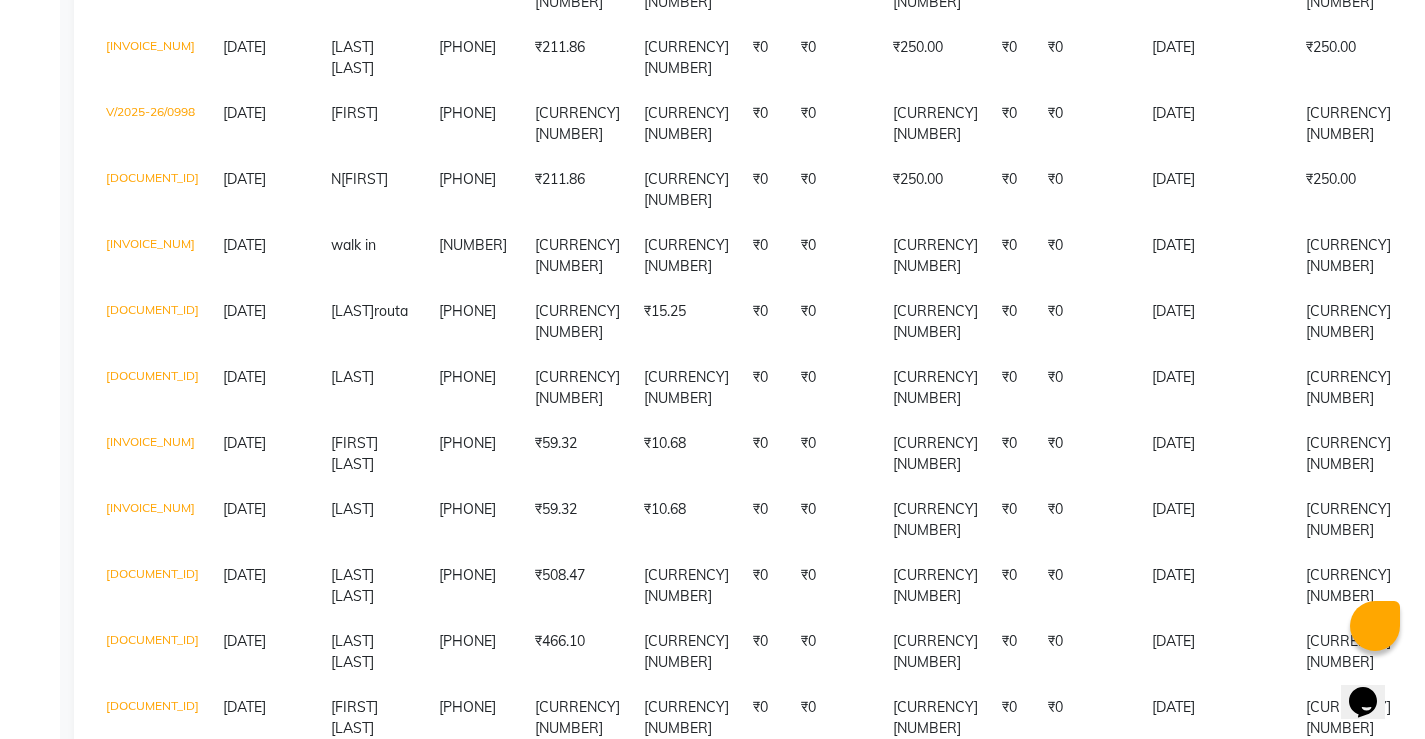 scroll, scrollTop: 804, scrollLeft: 0, axis: vertical 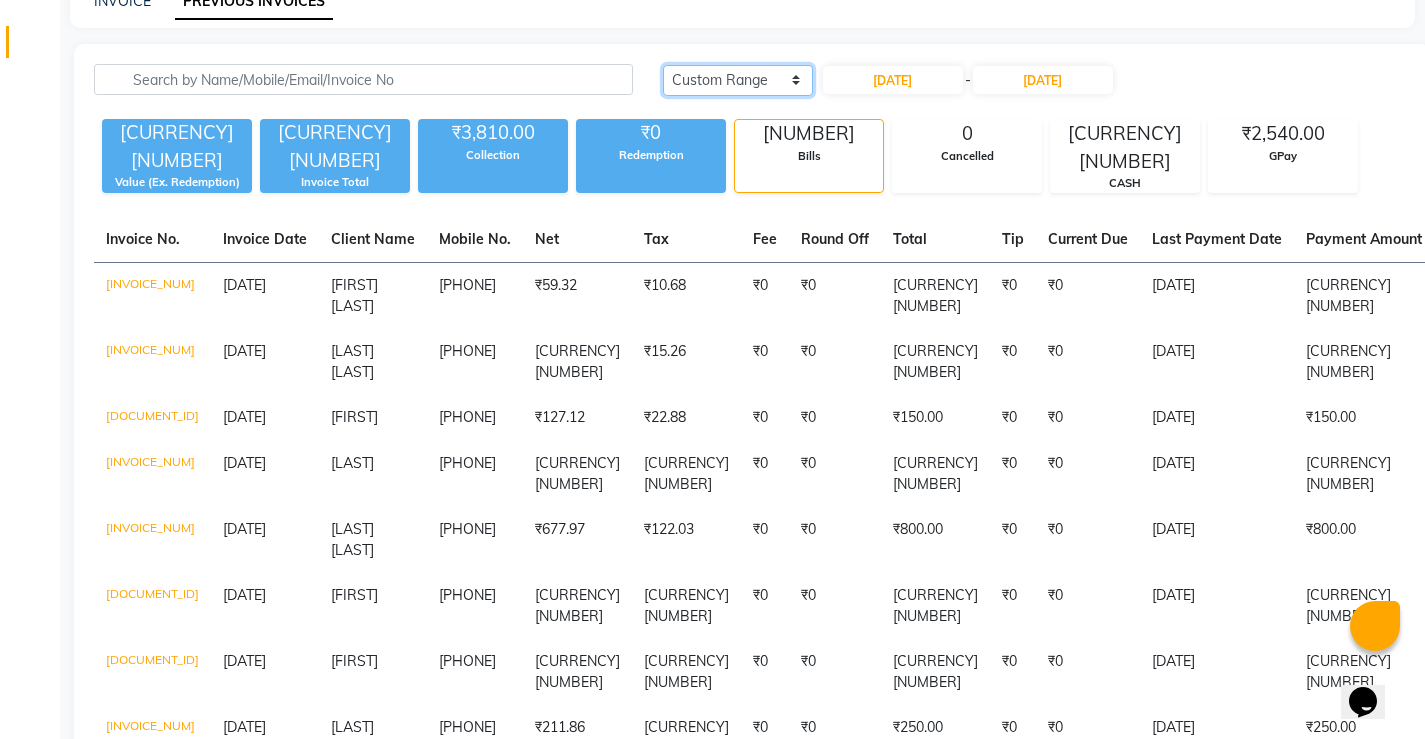 click on "Today Yesterday Custom Range" at bounding box center (738, 80) 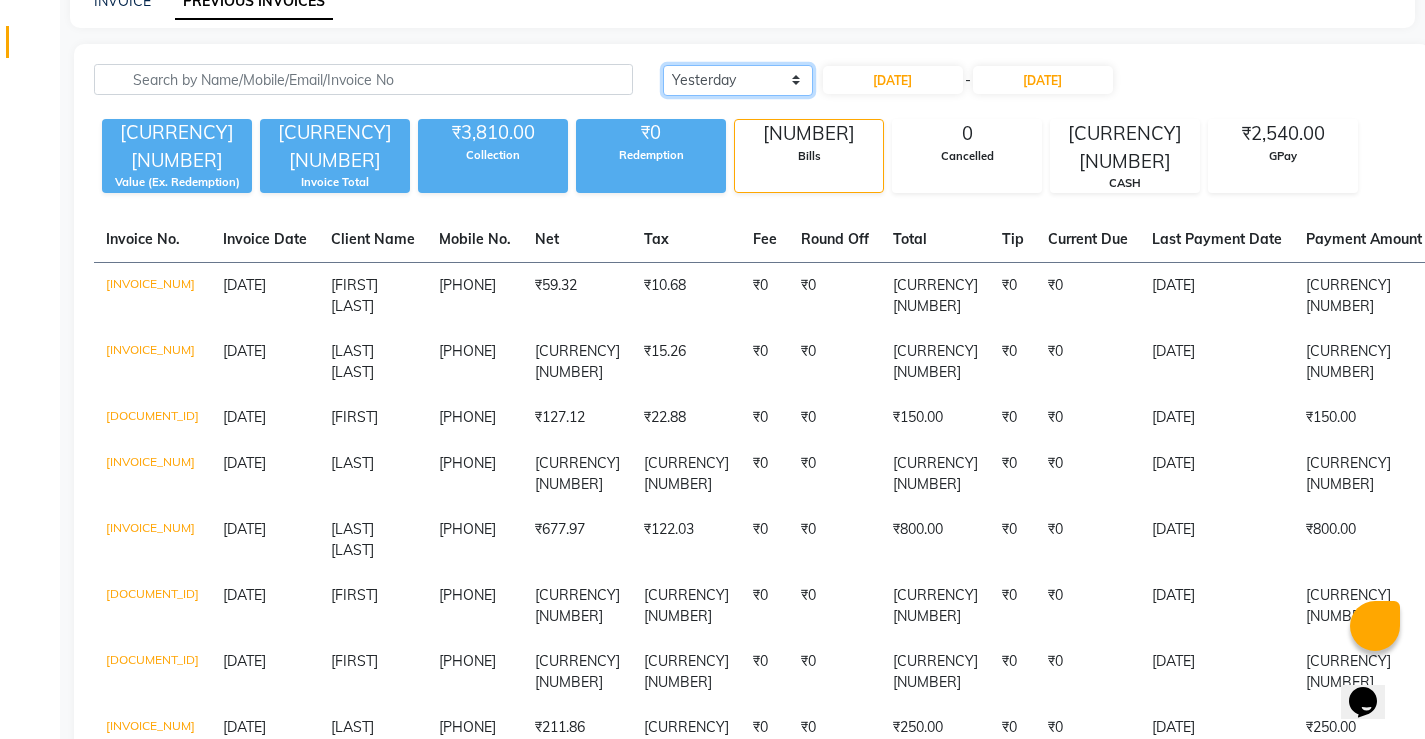 click on "Today Yesterday Custom Range" at bounding box center (738, 80) 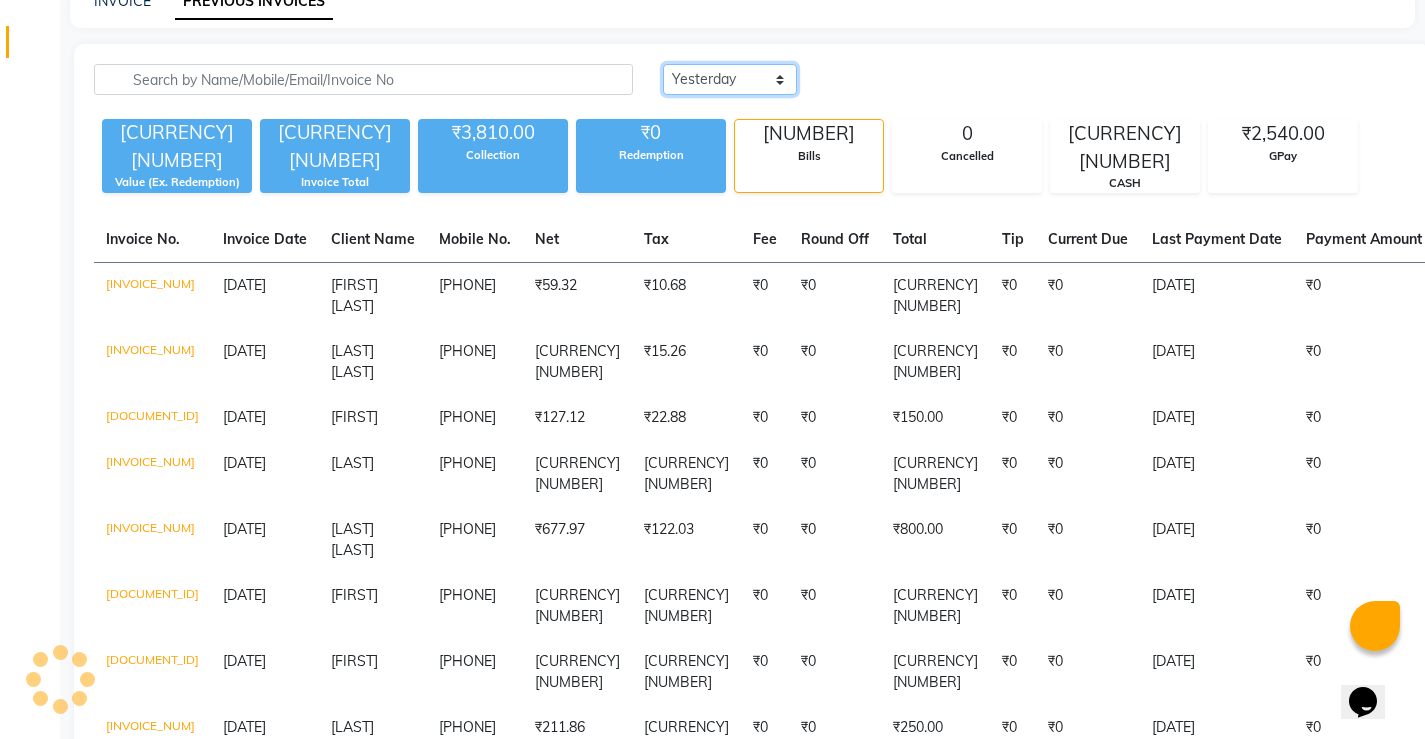 scroll, scrollTop: 0, scrollLeft: 321, axis: horizontal 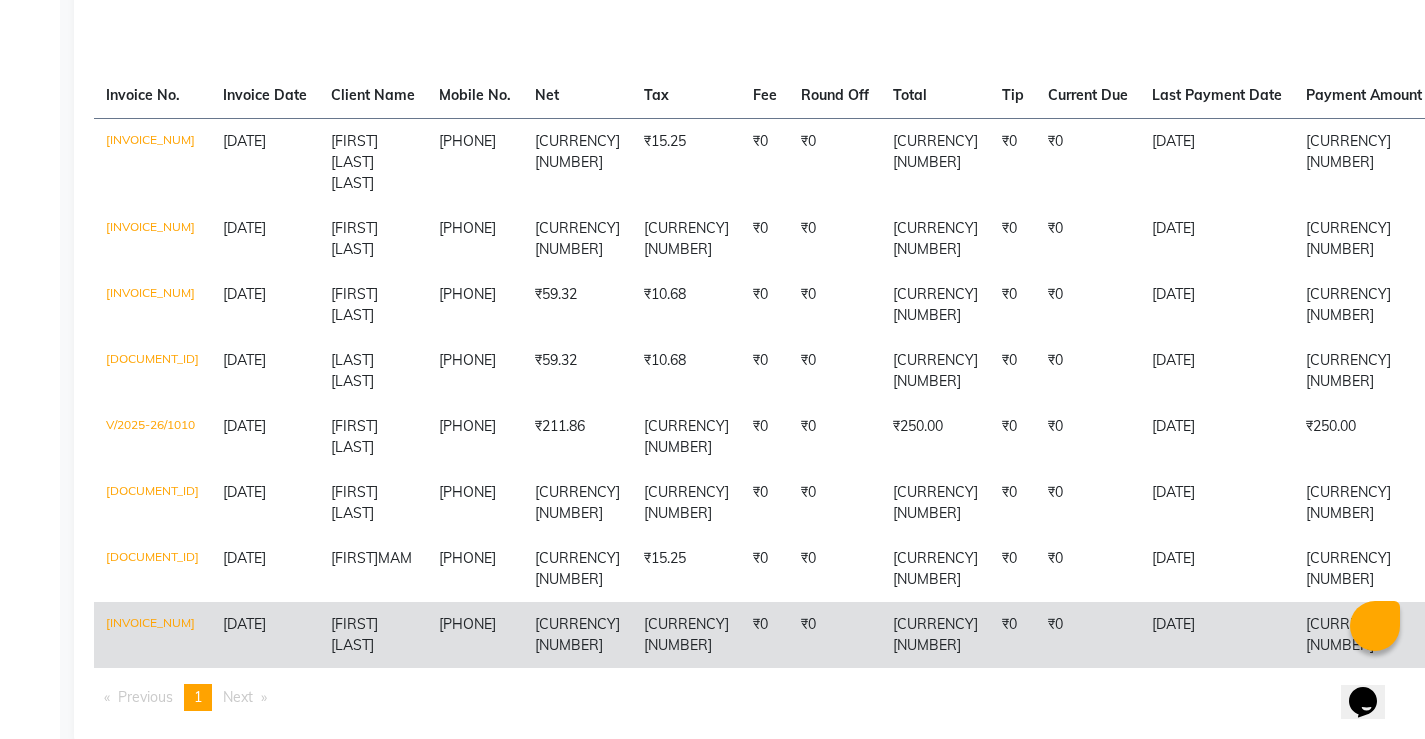 click on "₹0" at bounding box center (765, 163) 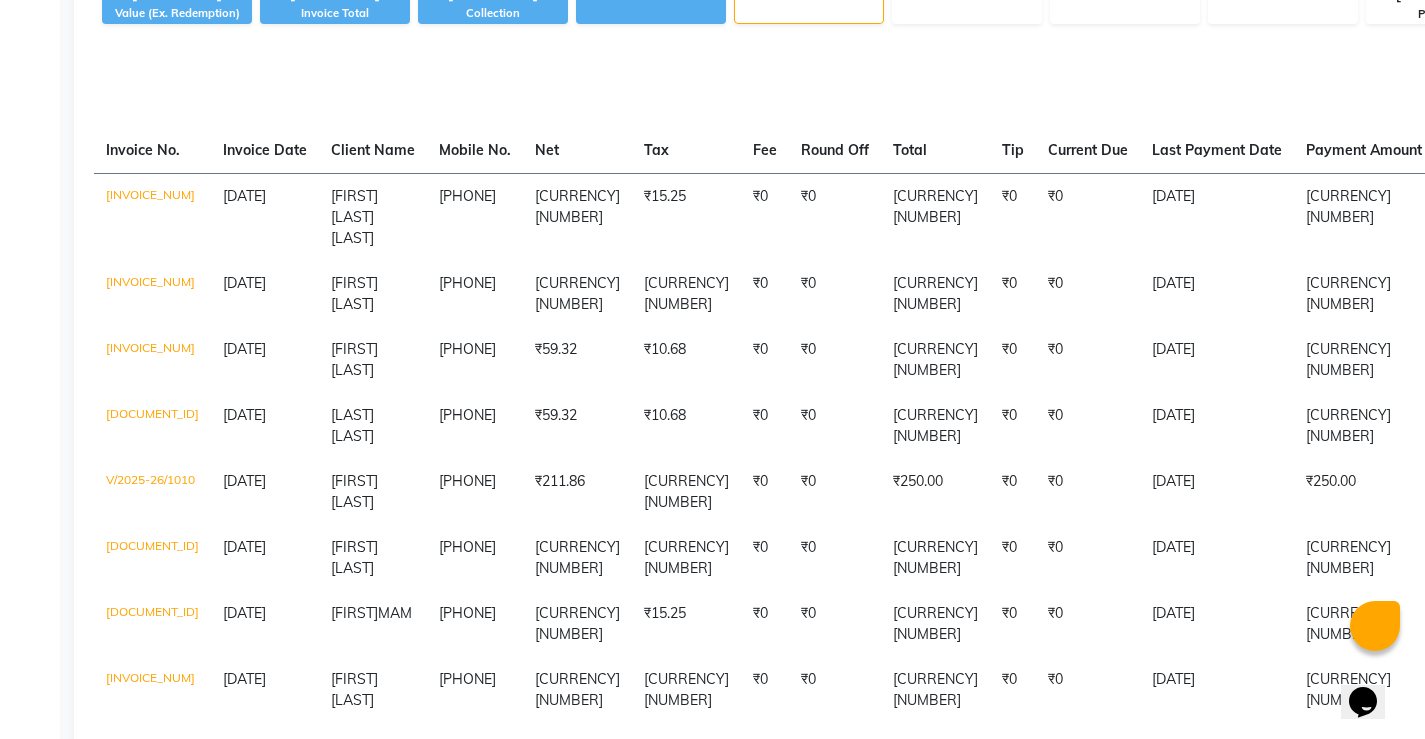 scroll, scrollTop: 228, scrollLeft: 0, axis: vertical 